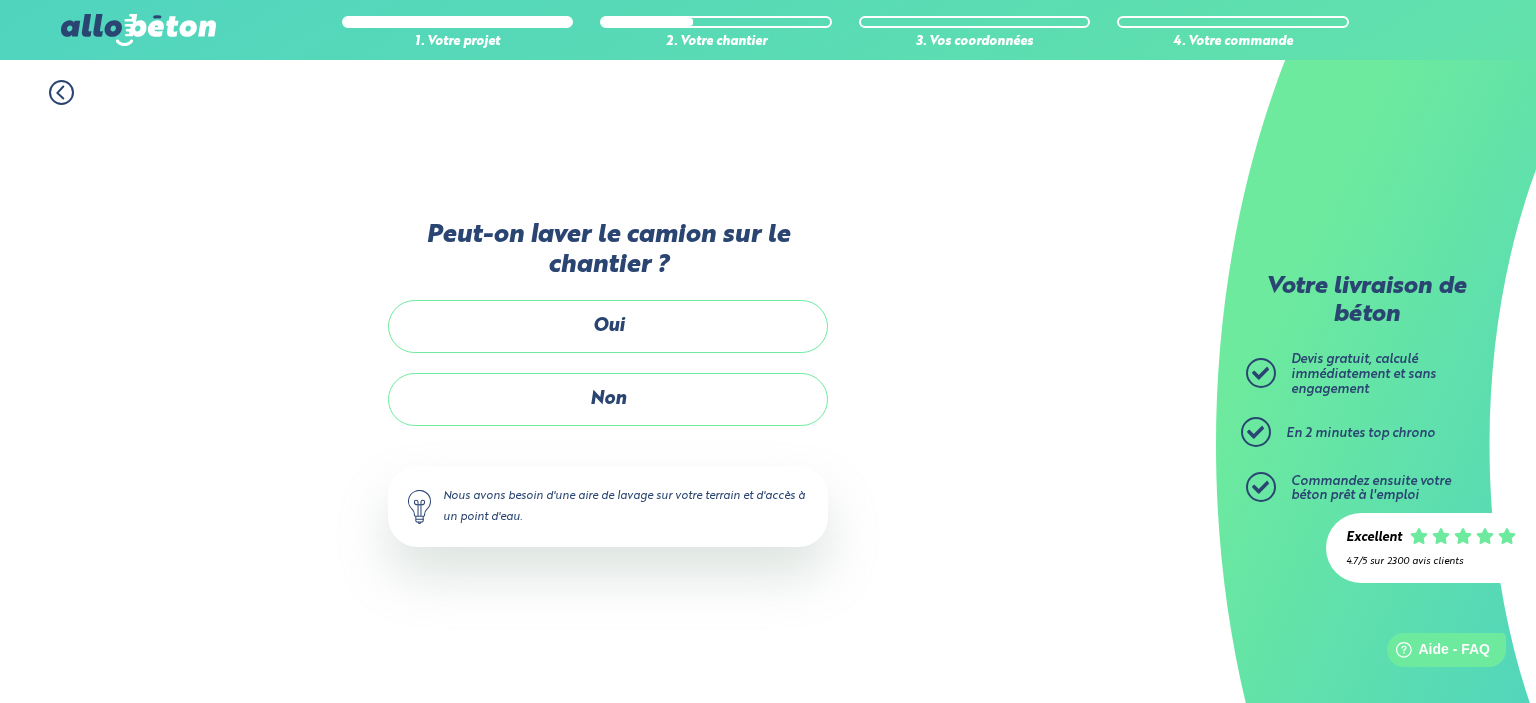 scroll, scrollTop: 0, scrollLeft: 0, axis: both 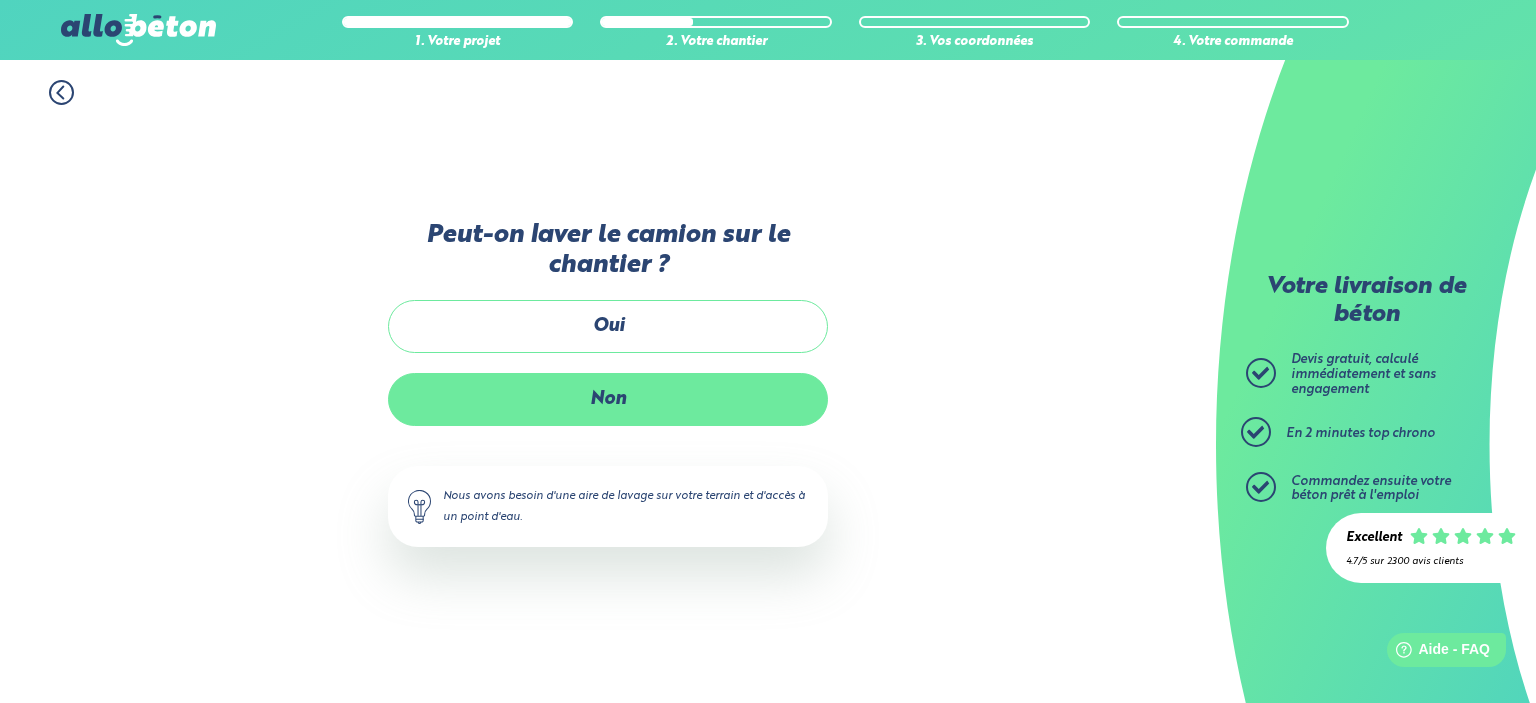 click on "Non" at bounding box center (608, 399) 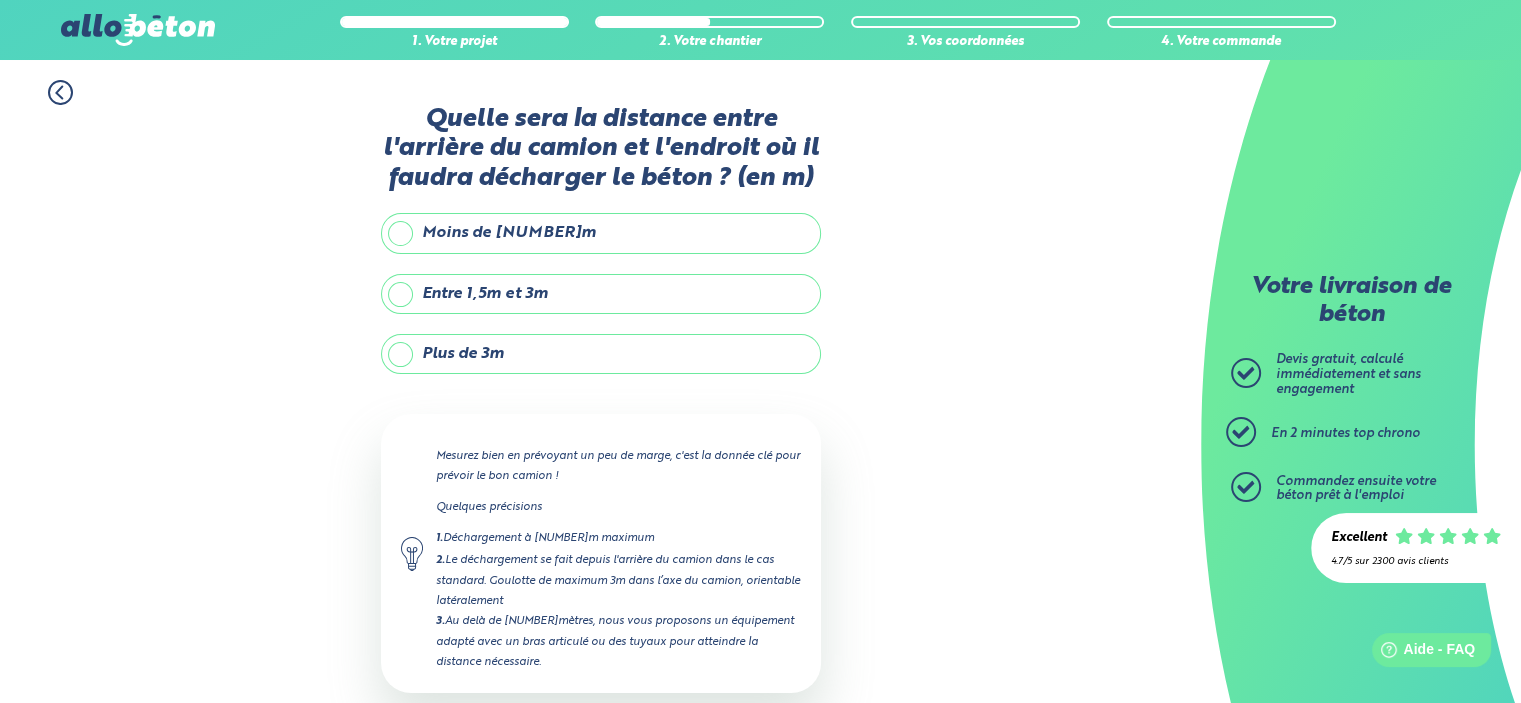 click on "Plus de 3m" at bounding box center (601, 354) 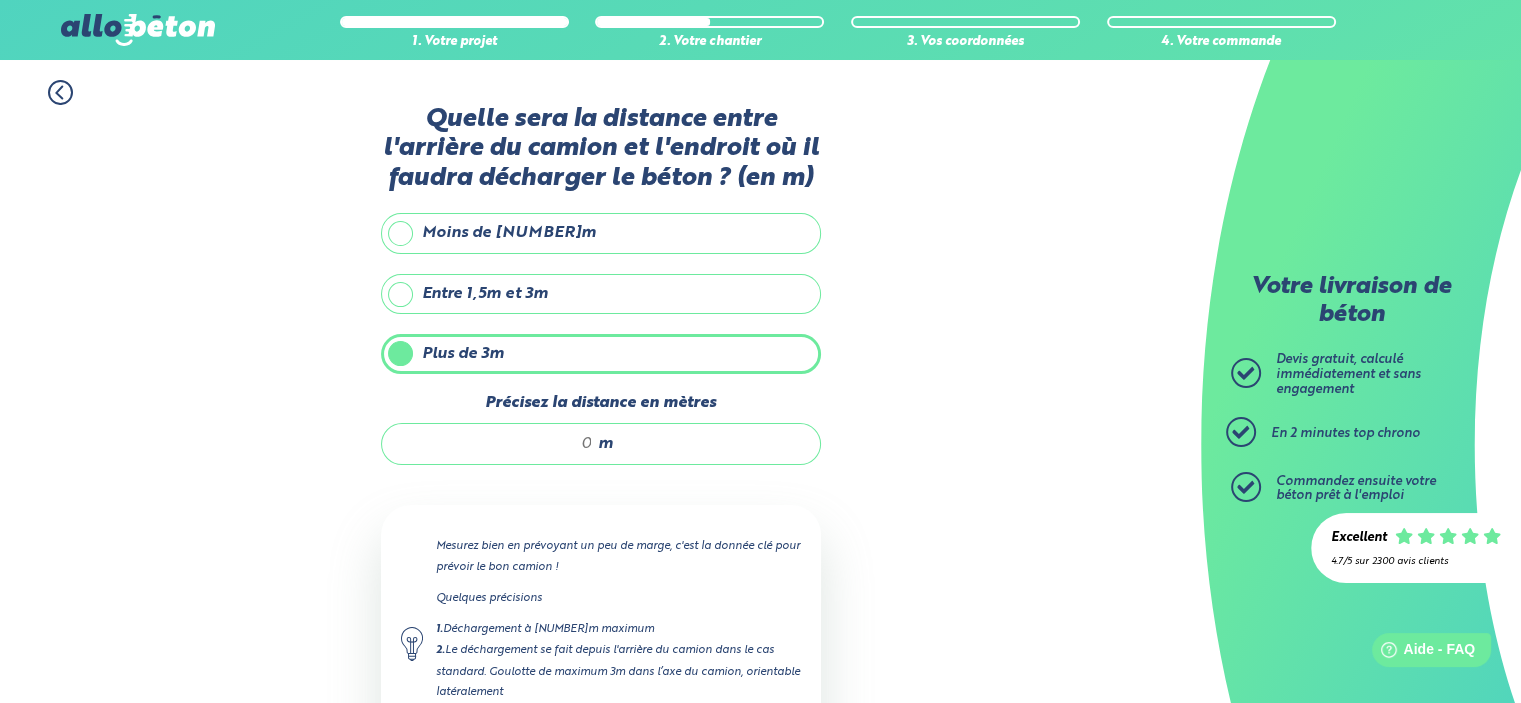click on "m" at bounding box center [601, 444] 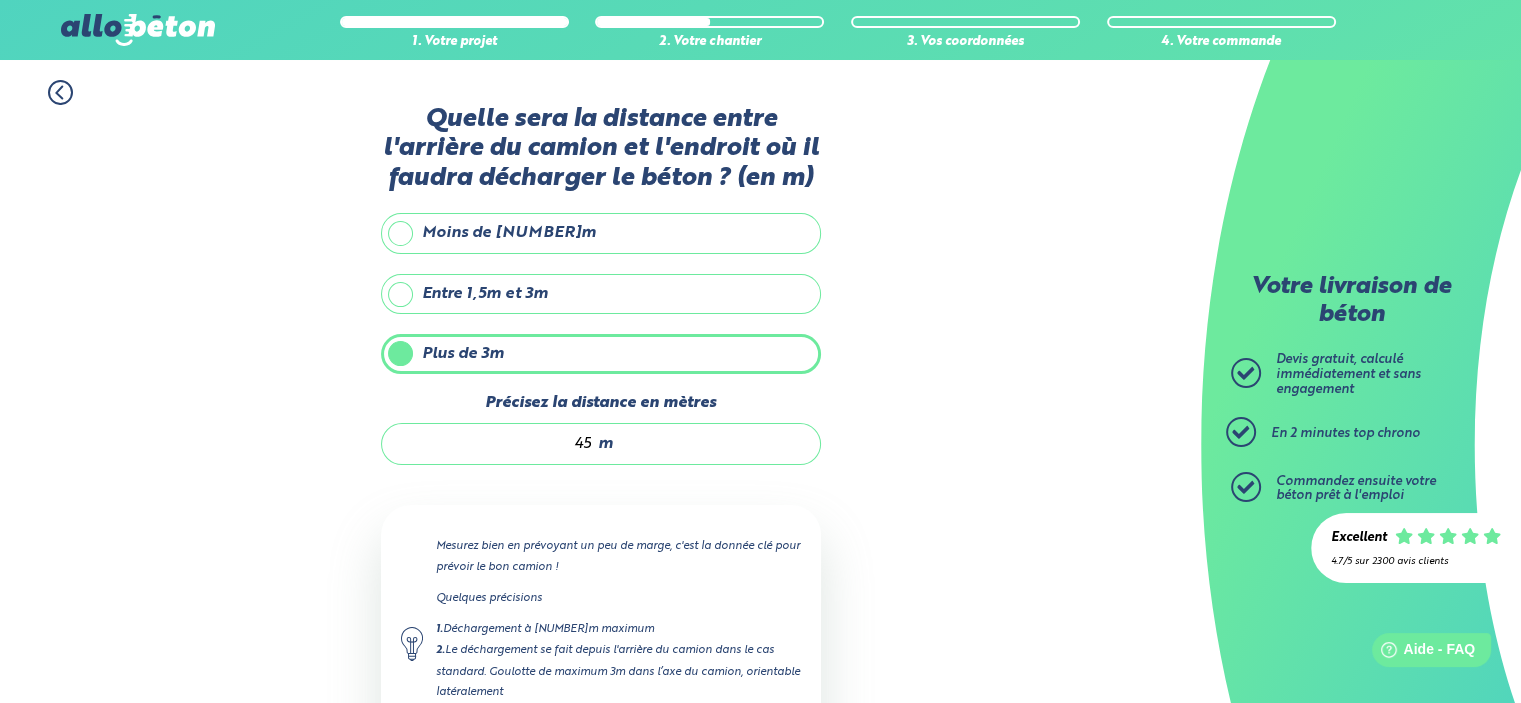 type on "4" 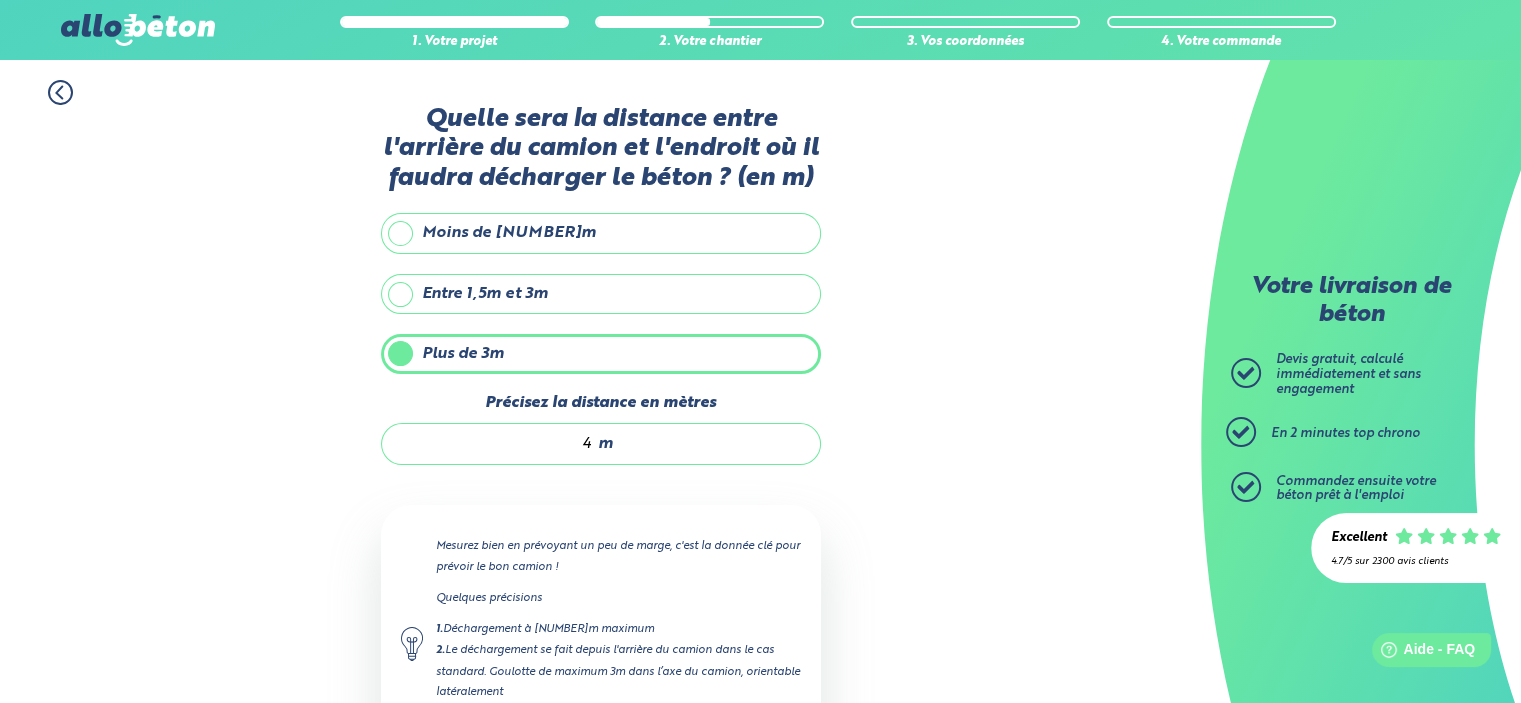 type on "4" 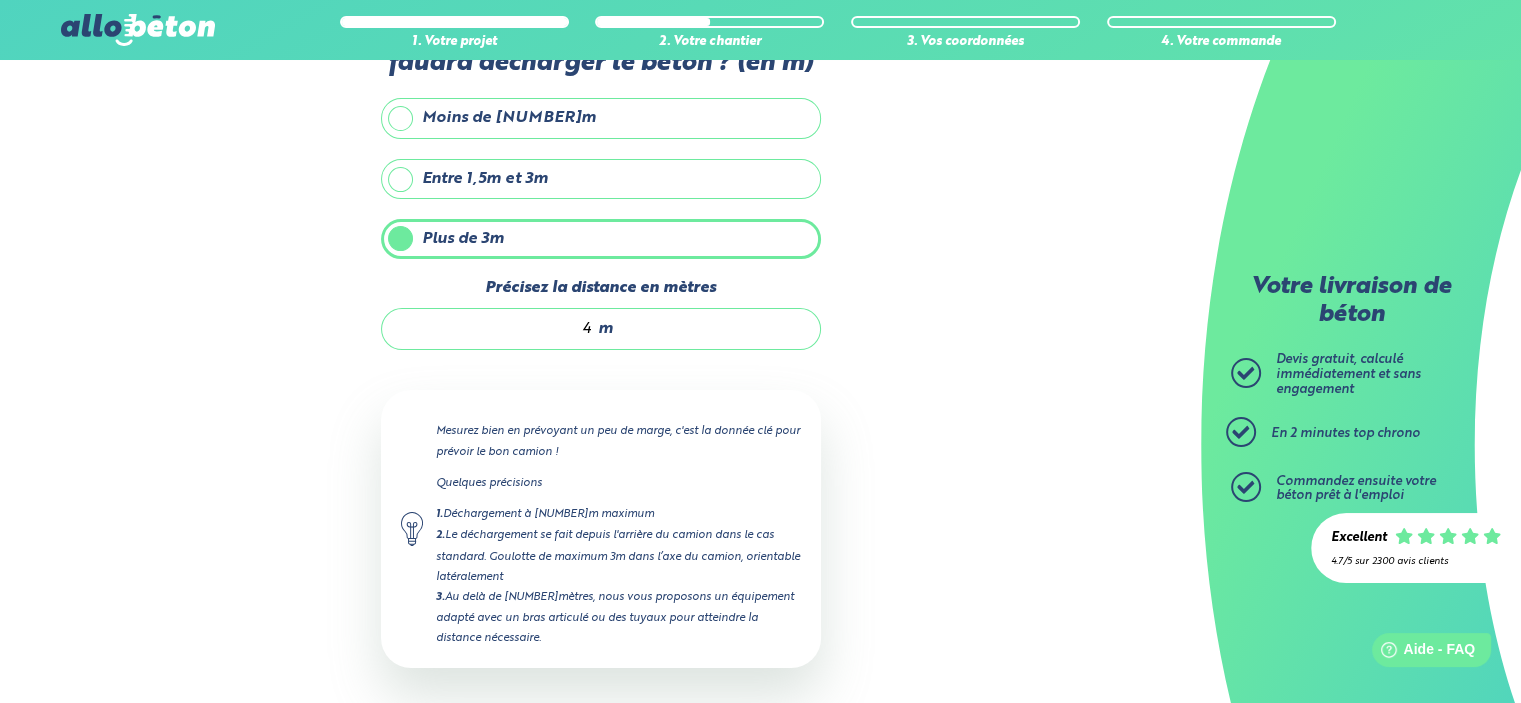 scroll, scrollTop: 0, scrollLeft: 0, axis: both 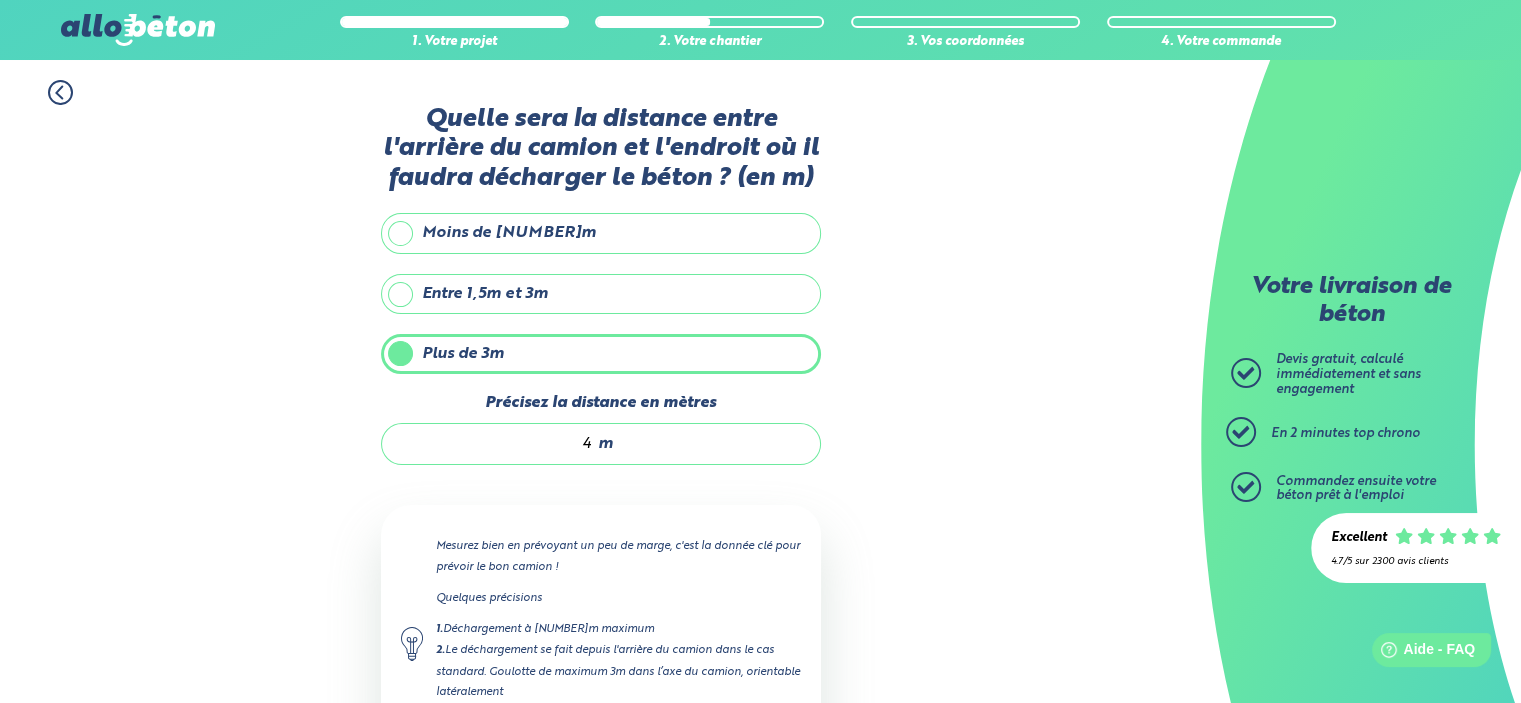 click on "Entre 1,5m et 3m" at bounding box center [601, 294] 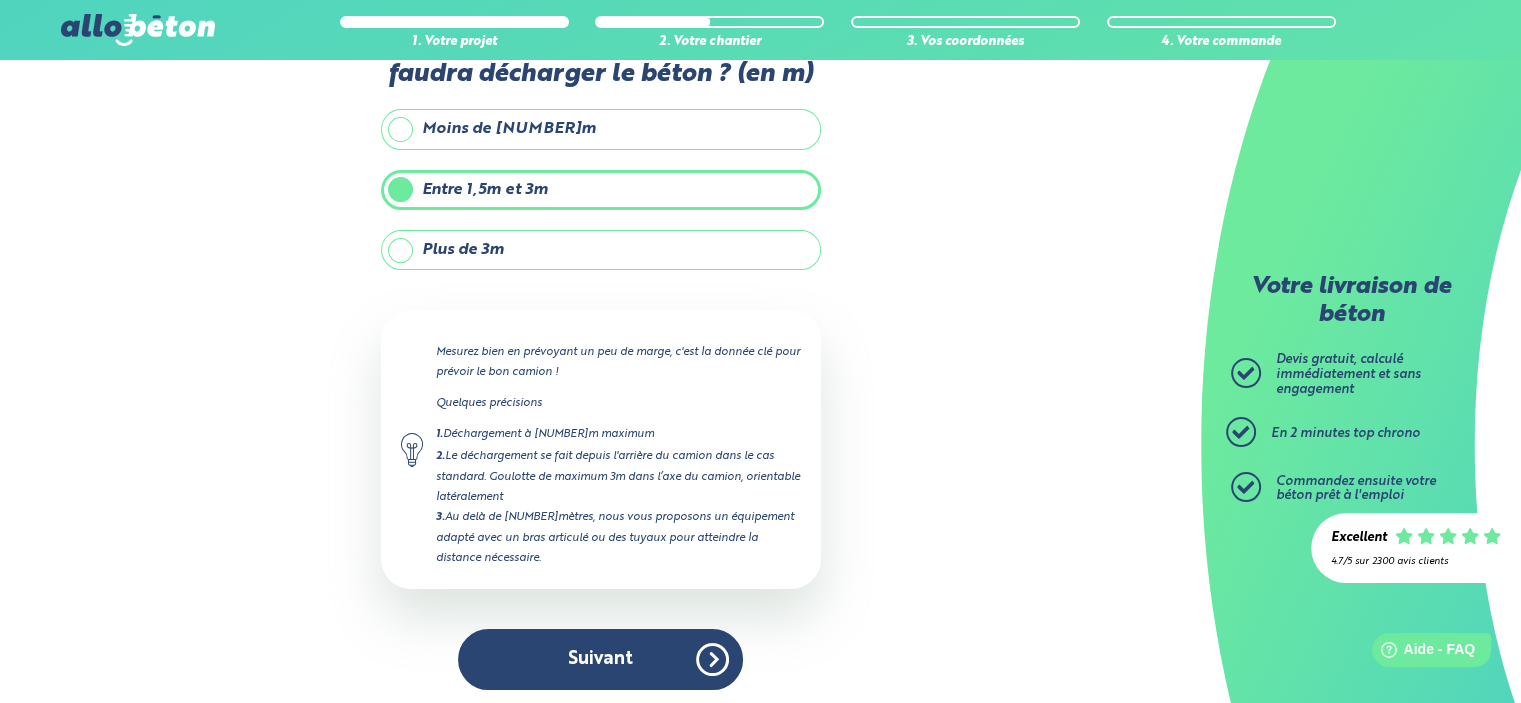 scroll, scrollTop: 105, scrollLeft: 0, axis: vertical 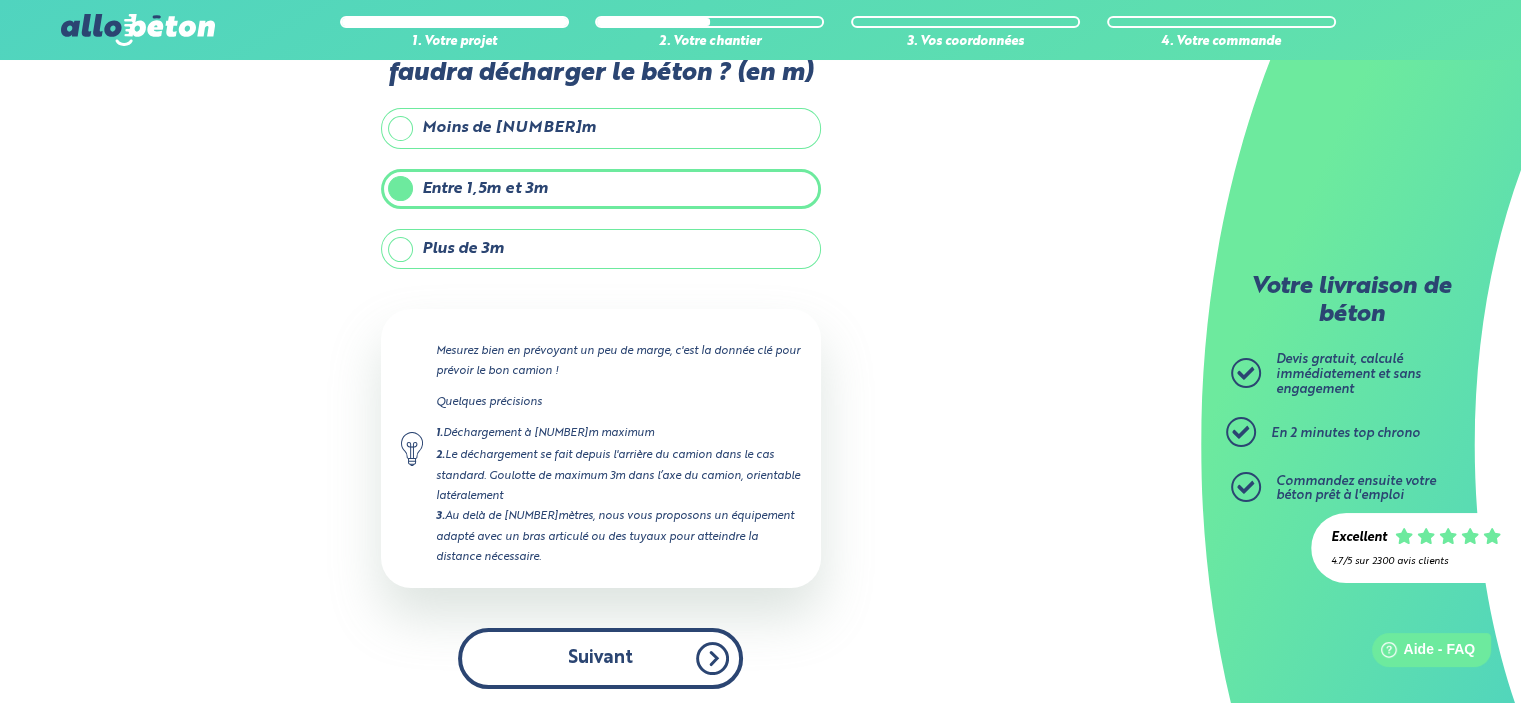 click on "Suivant" at bounding box center [600, 658] 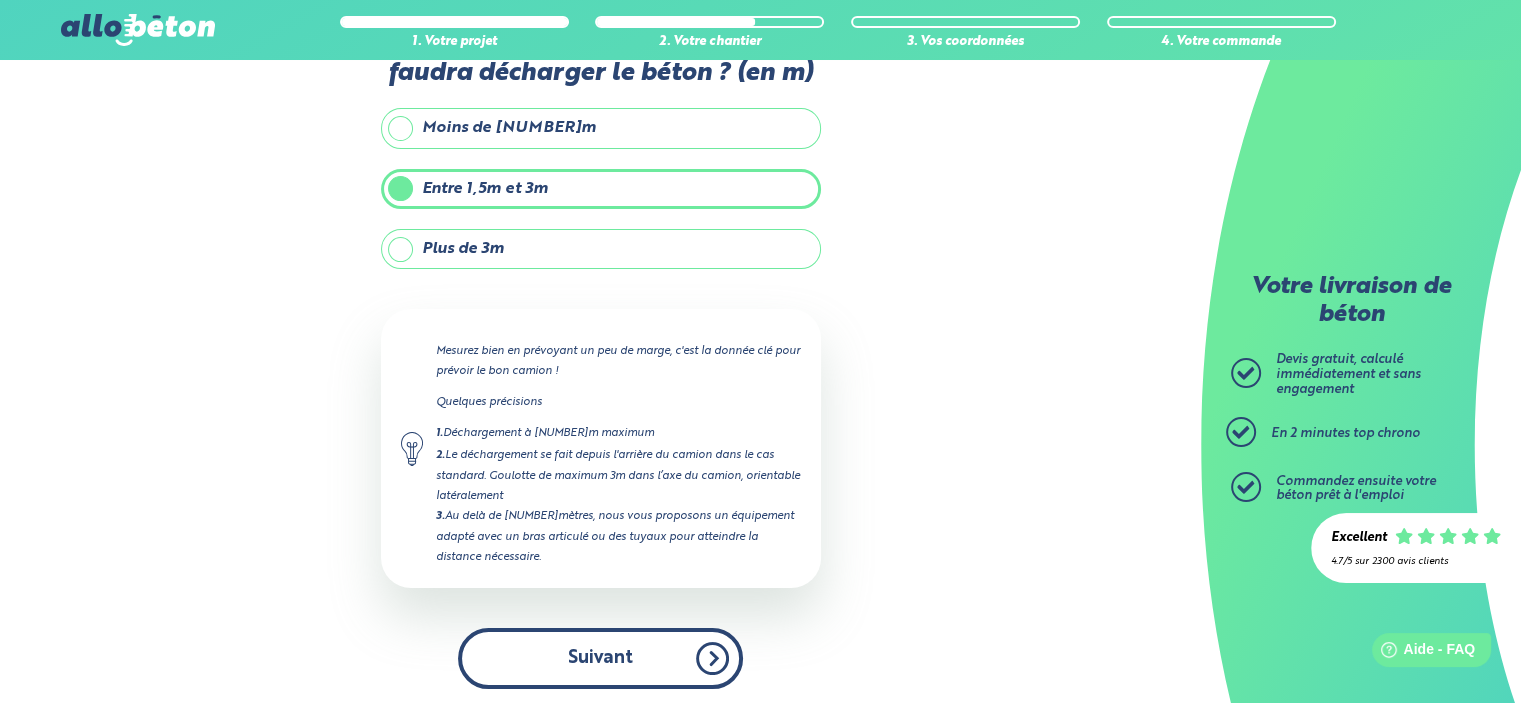 scroll, scrollTop: 0, scrollLeft: 0, axis: both 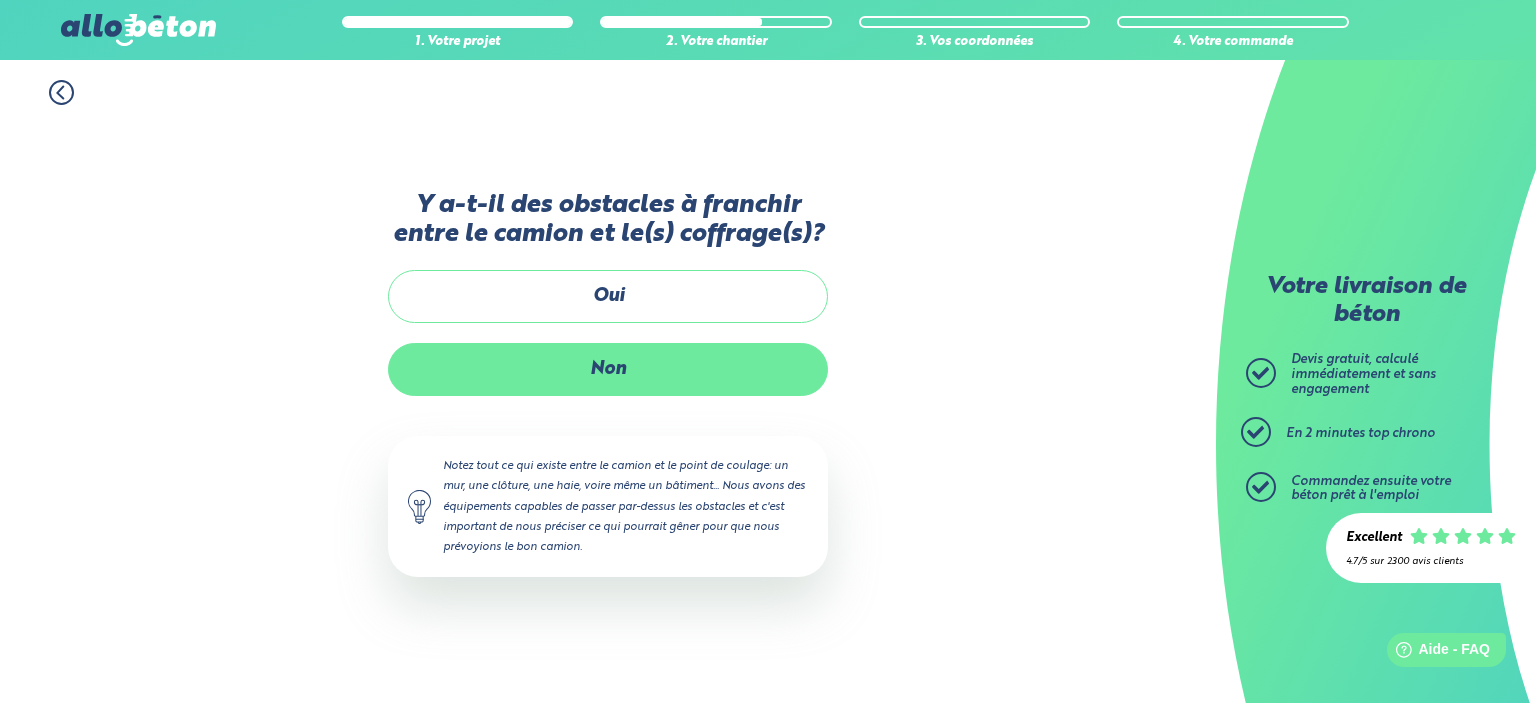 click on "Non" at bounding box center [608, 369] 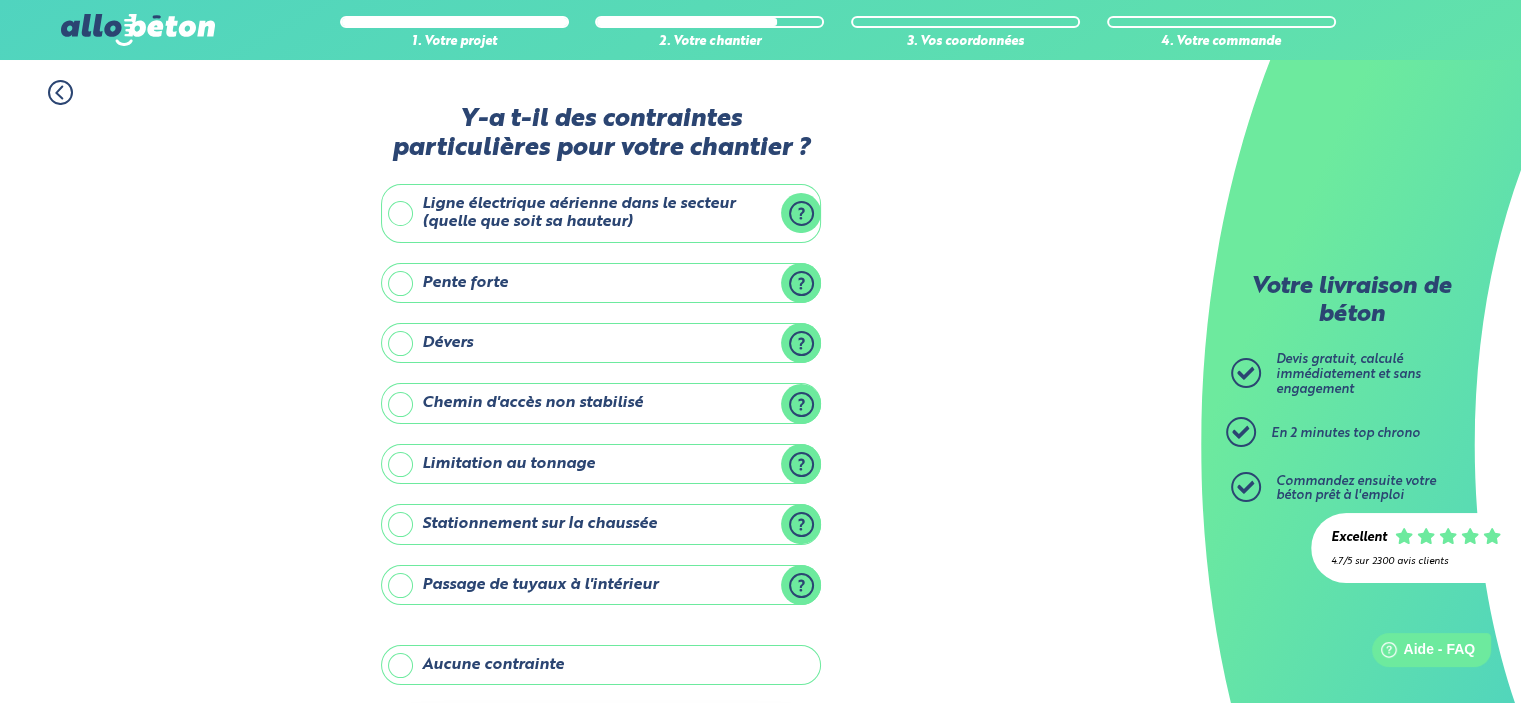 click on "Aucune contrainte" at bounding box center [601, 665] 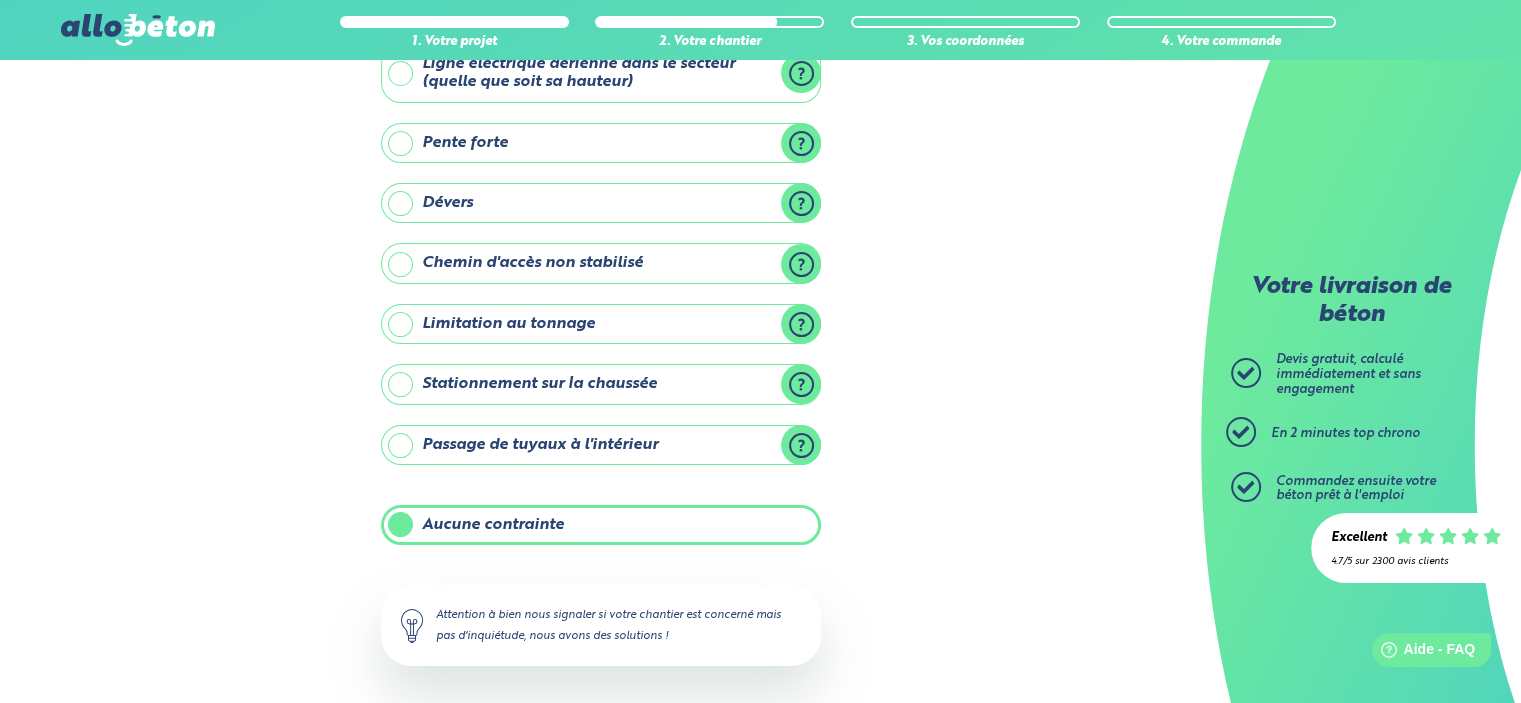 scroll, scrollTop: 220, scrollLeft: 0, axis: vertical 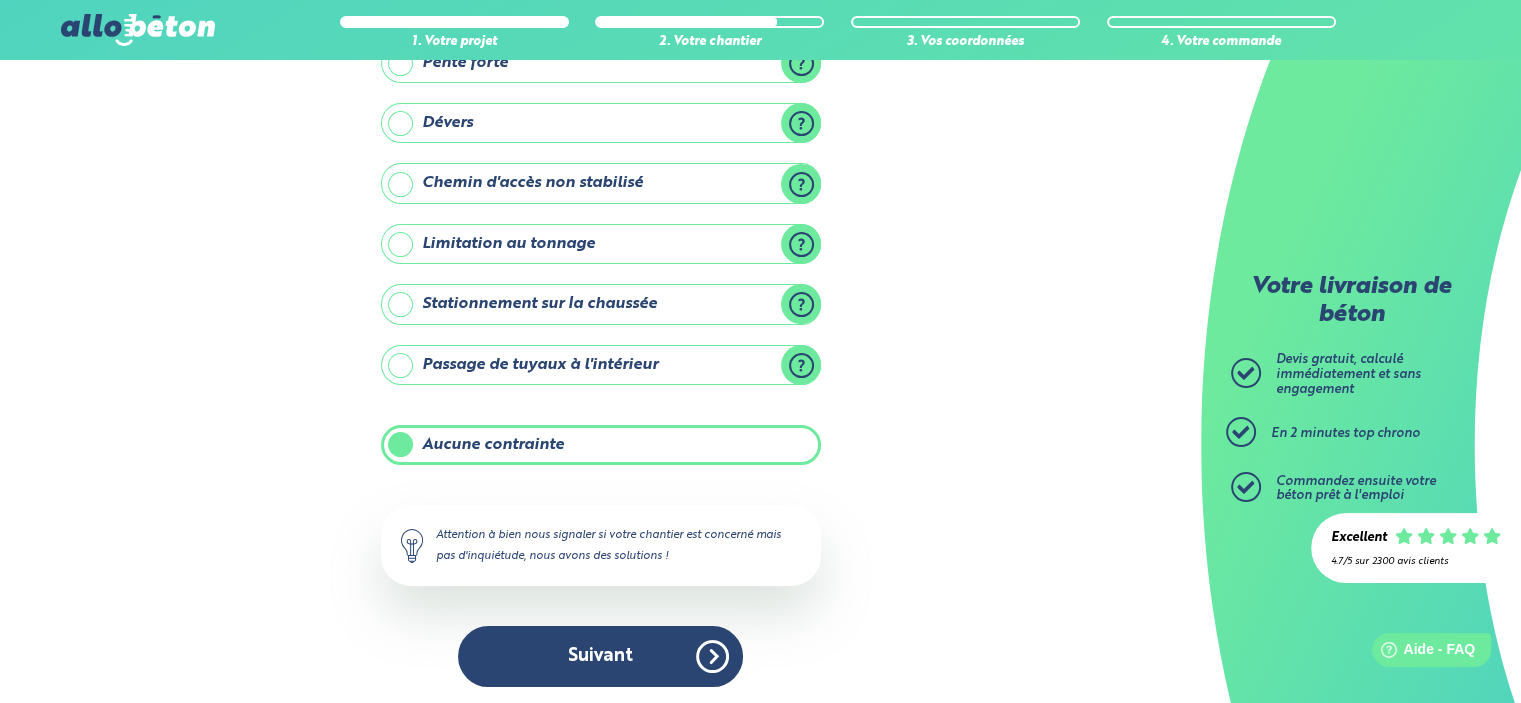 click on "Y-a t-il des contraintes particulières pour votre chantier ?
Ligne électrique aérienne dans le secteur (quelle que soit sa hauteur)
Attention, les pompes doivent garder une distance de sécurité par rapport aux câbles! Il faut nous indiquer toute ligne EDF à moins de 20 mètres du camion, y compris celles de l'autre côté de la rue. Si besoin, nous estimerons si une pompe peut déployer son bras.
Pente forte
Sur le chemin d'accès ou sur l'emplacement de stationnement
Dévers
Si la route est penchée, cela peut gêner le stationnement du camion
Chemin d'accès non stabilisé
Suivant" at bounding box center [601, 296] 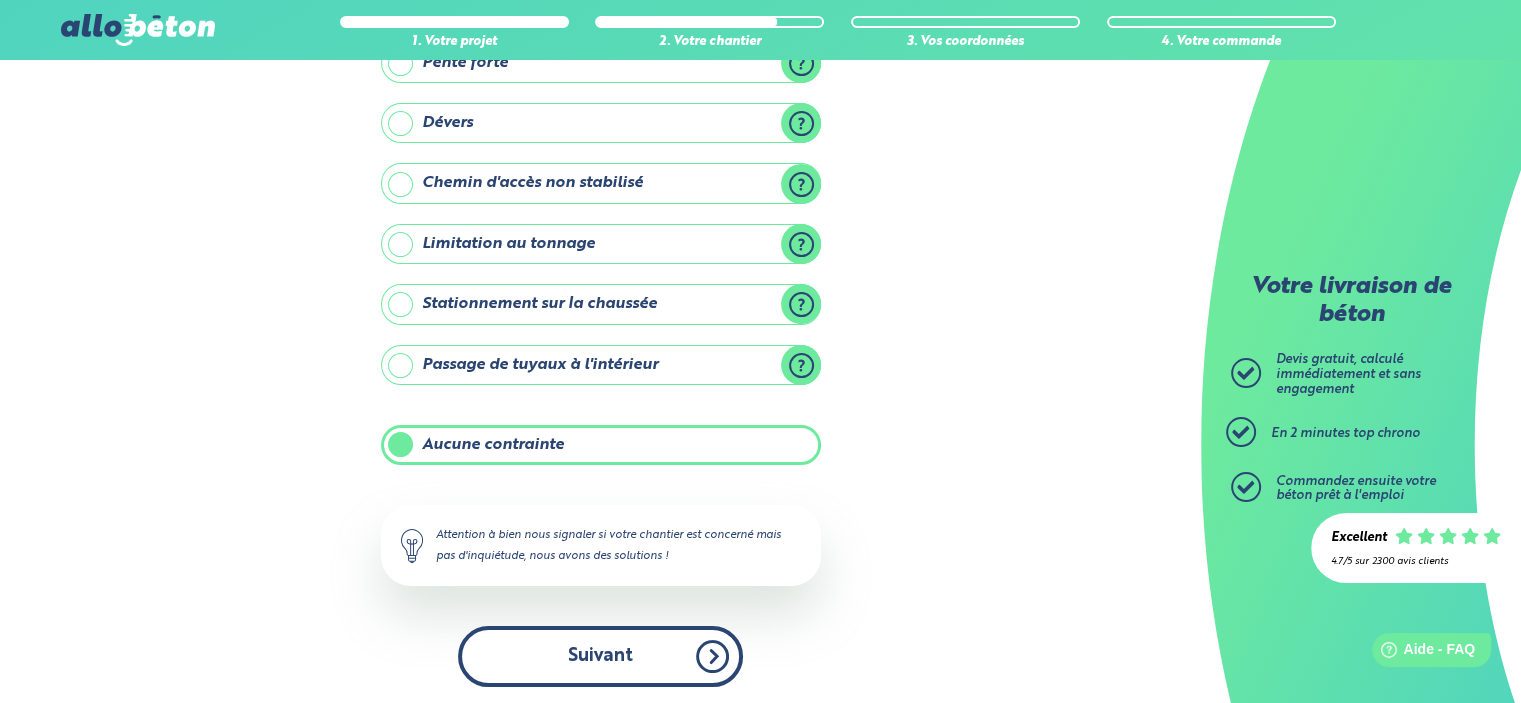 click on "Suivant" at bounding box center [600, 656] 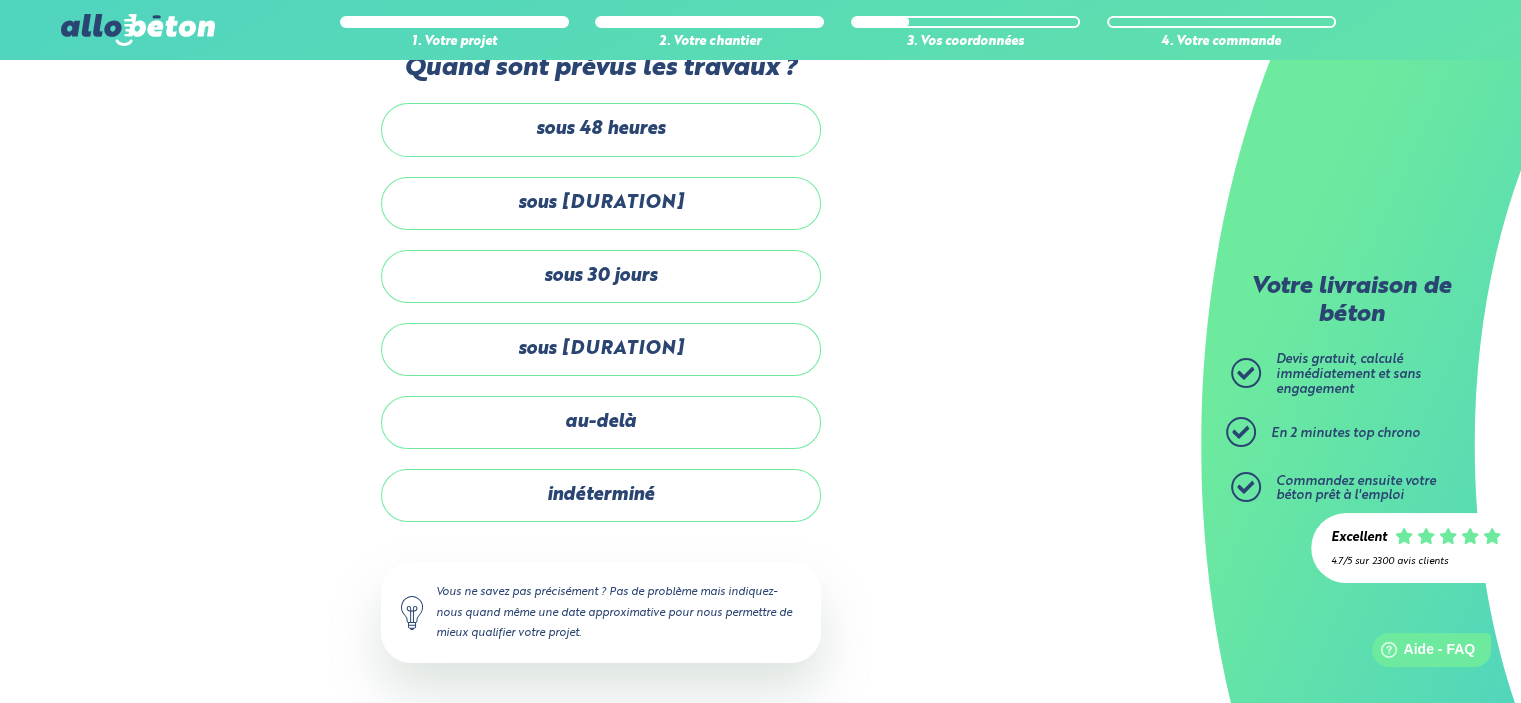 scroll, scrollTop: 48, scrollLeft: 0, axis: vertical 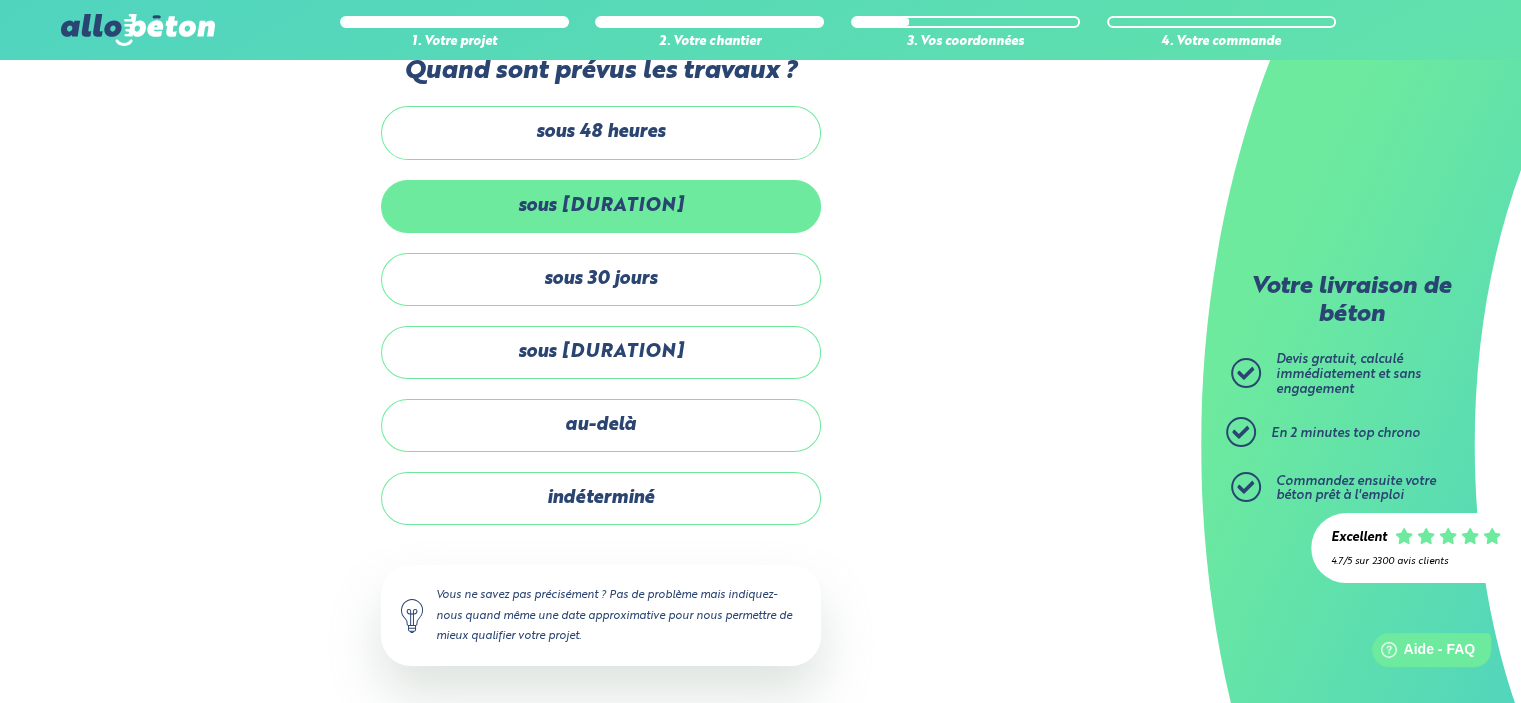 click on "sous [DURATION]" at bounding box center [601, 206] 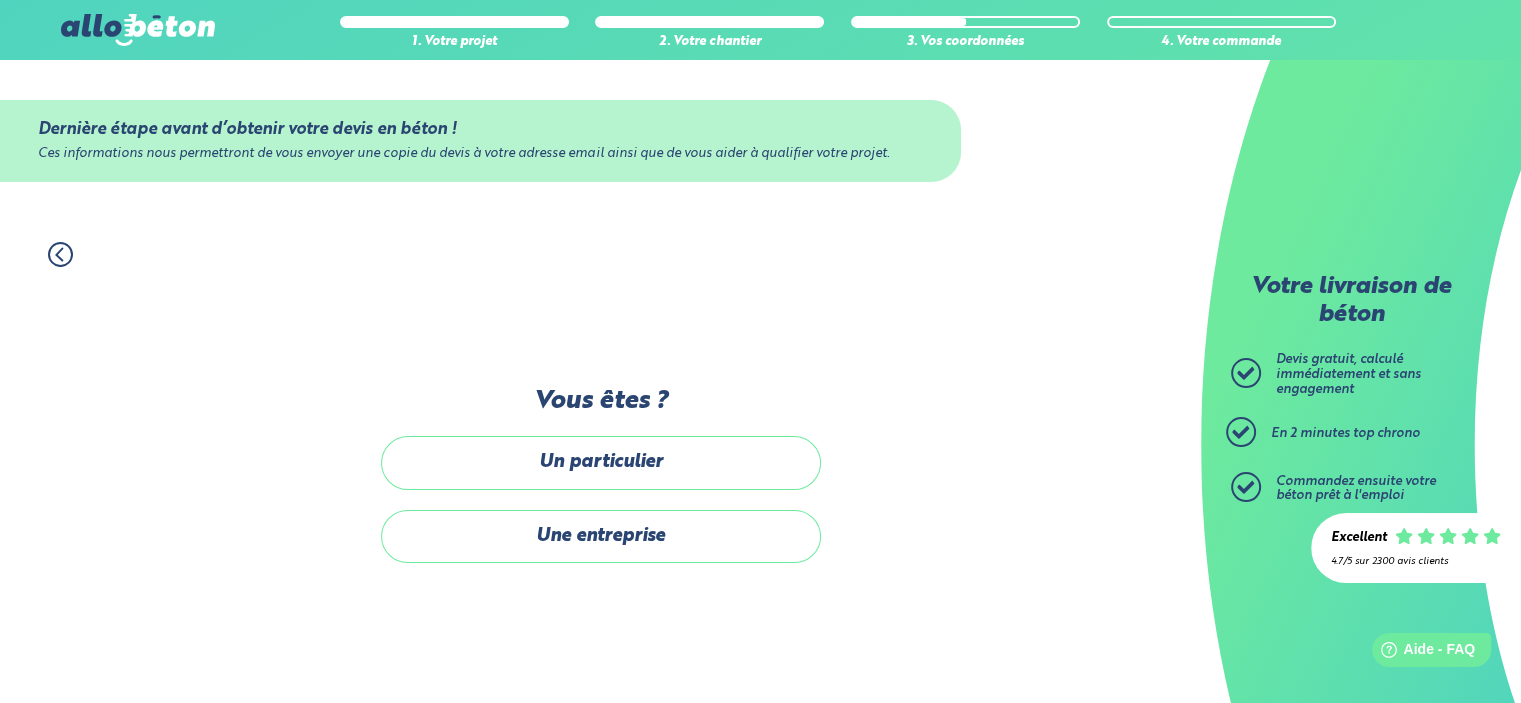 scroll, scrollTop: 0, scrollLeft: 0, axis: both 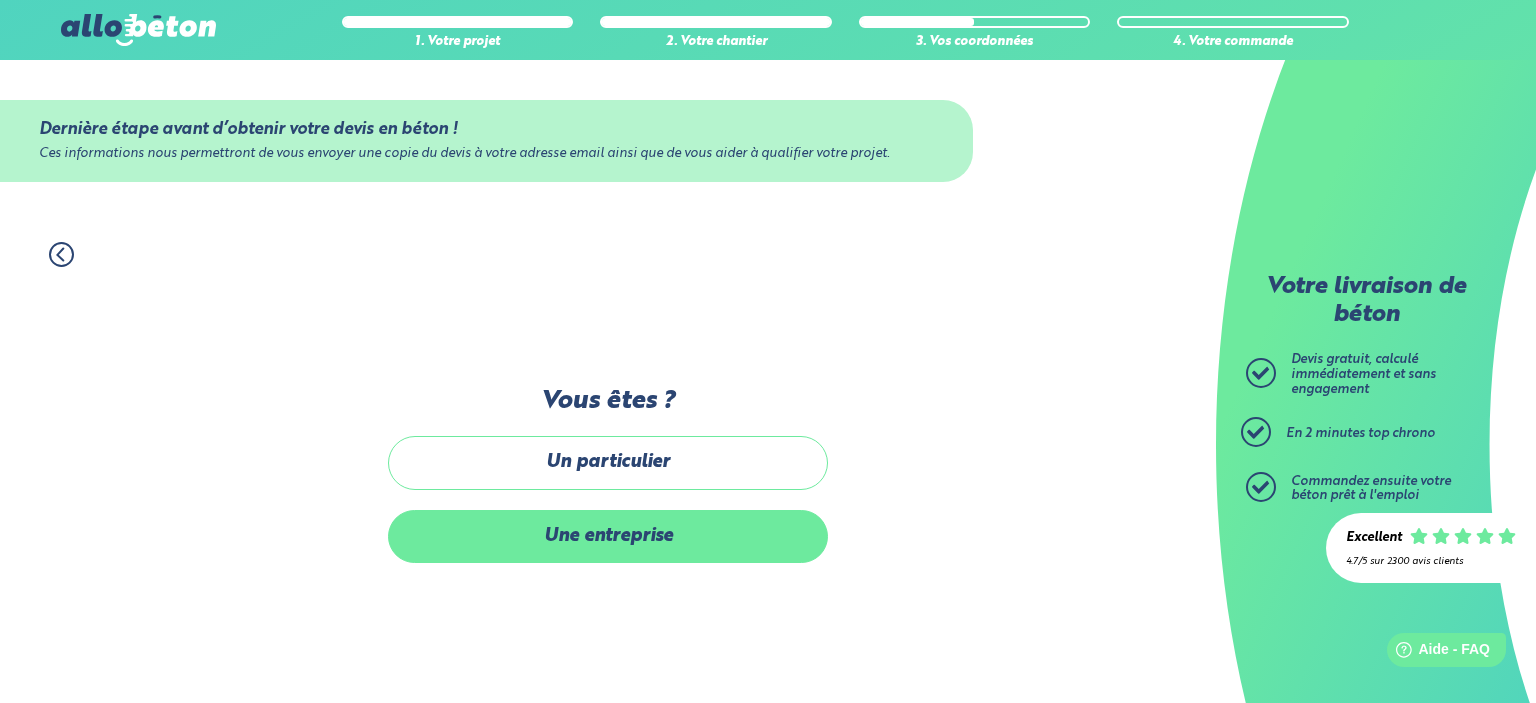 click on "Une entreprise" at bounding box center (608, 536) 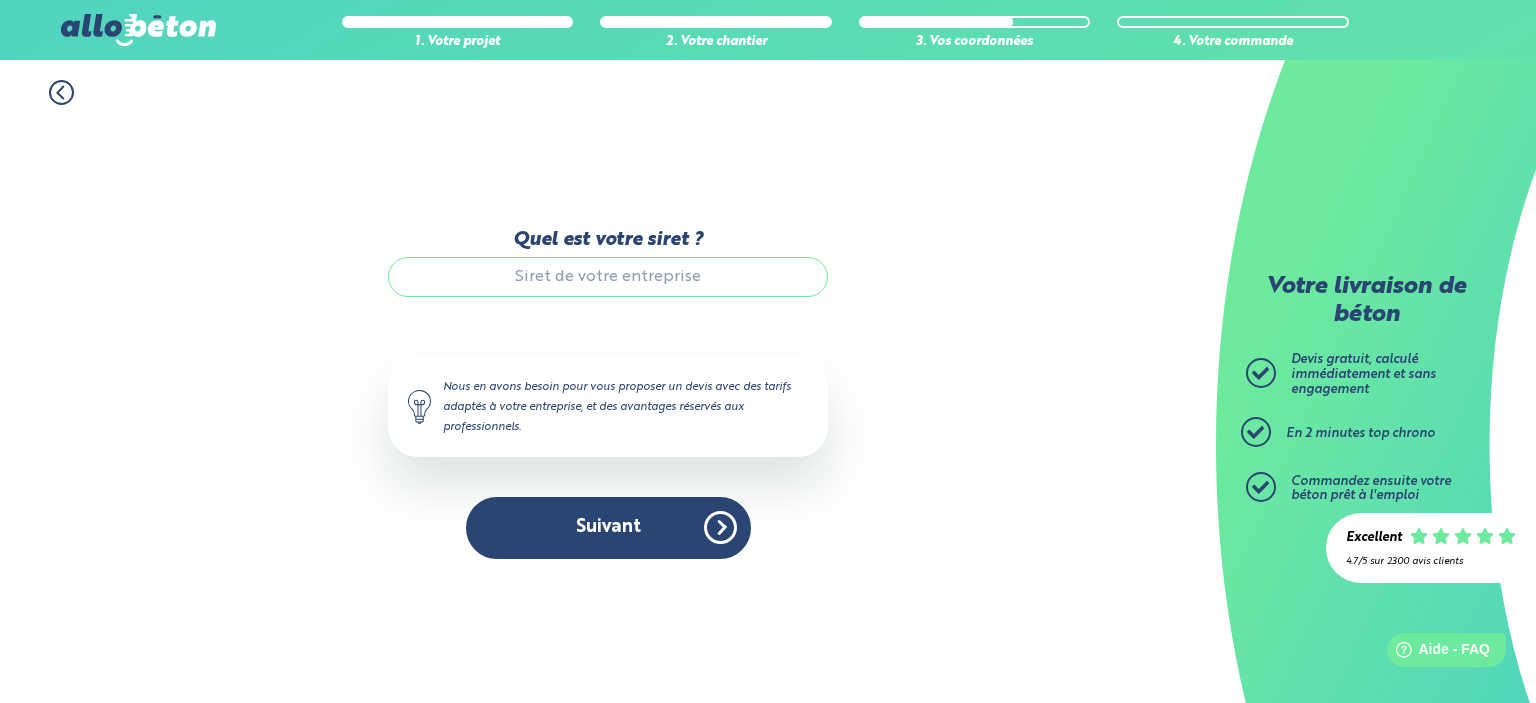 click on "Quel est votre siret ?" at bounding box center [608, 277] 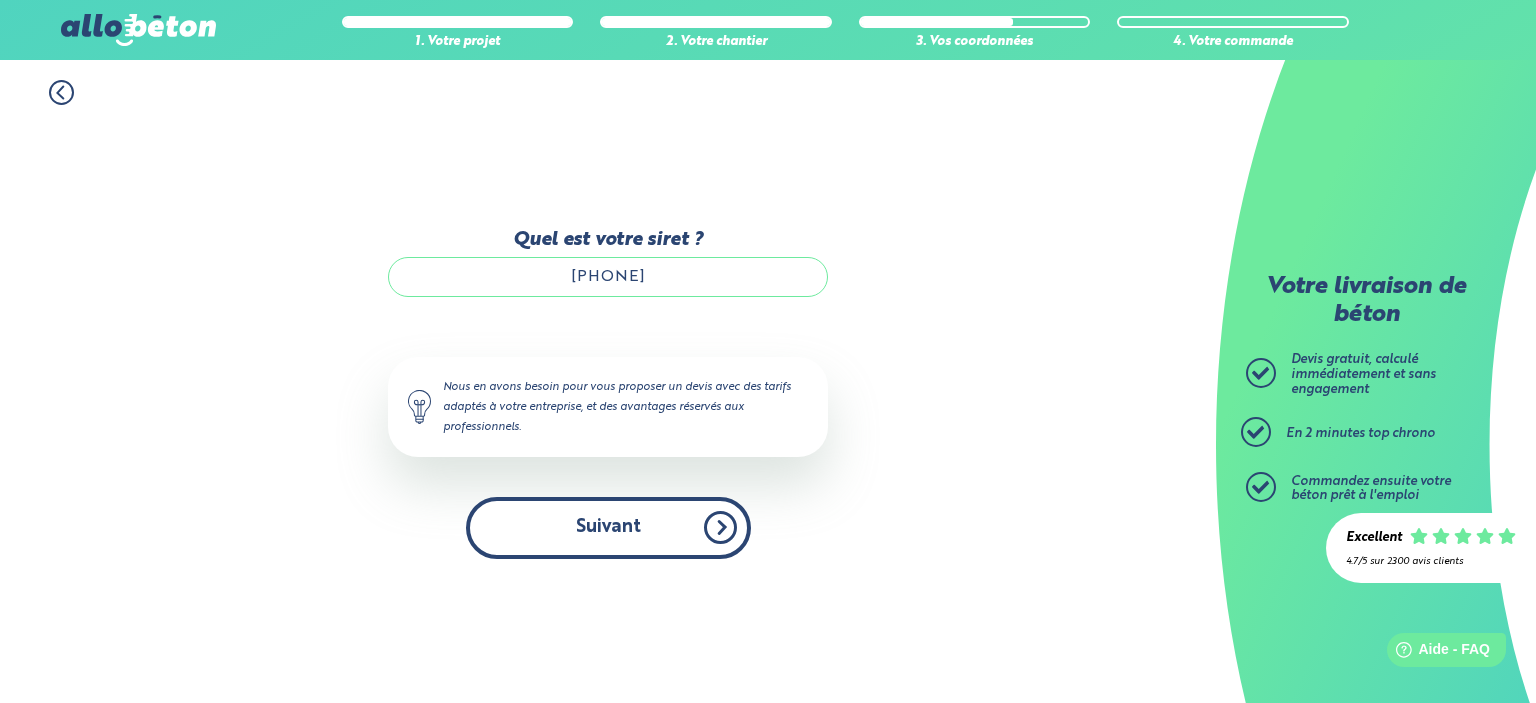 type on "[PHONE]" 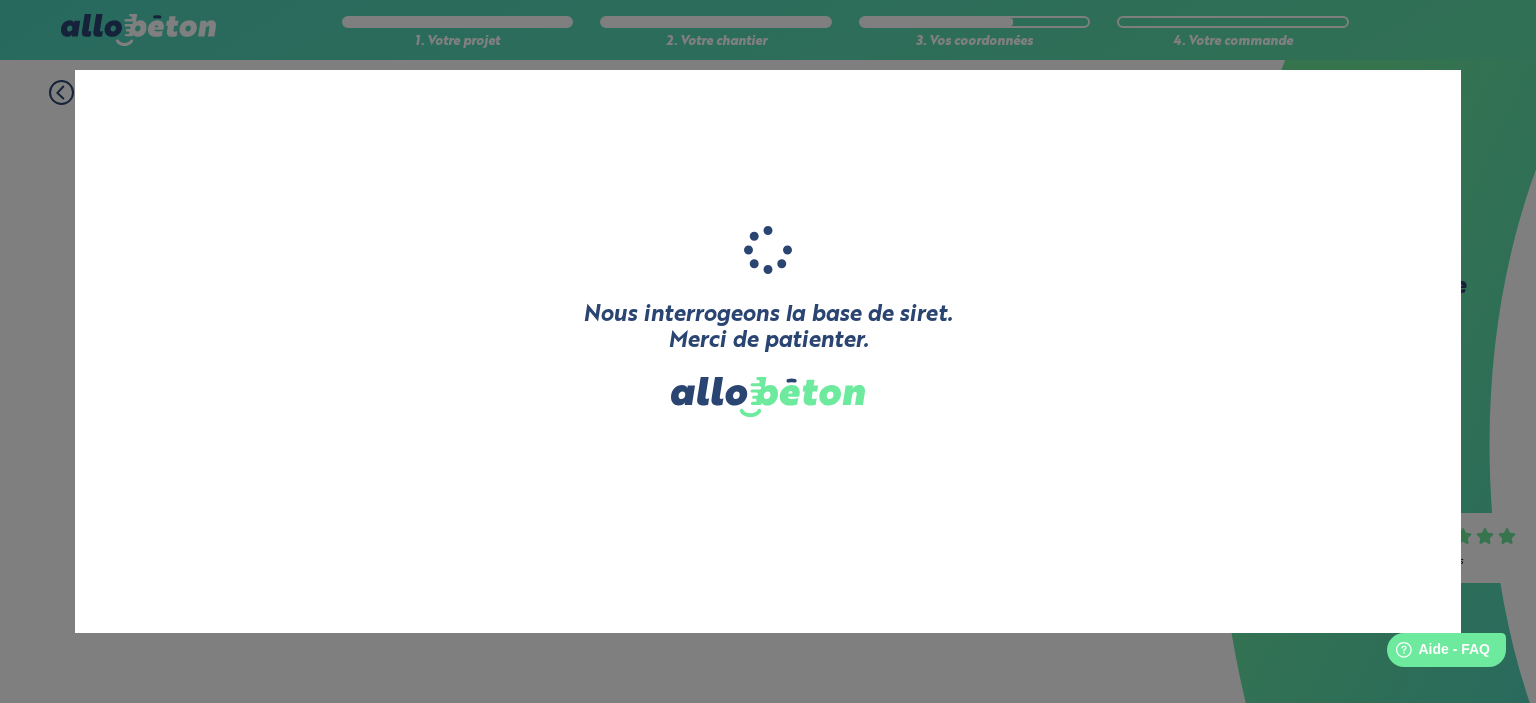 type on "[ND]" 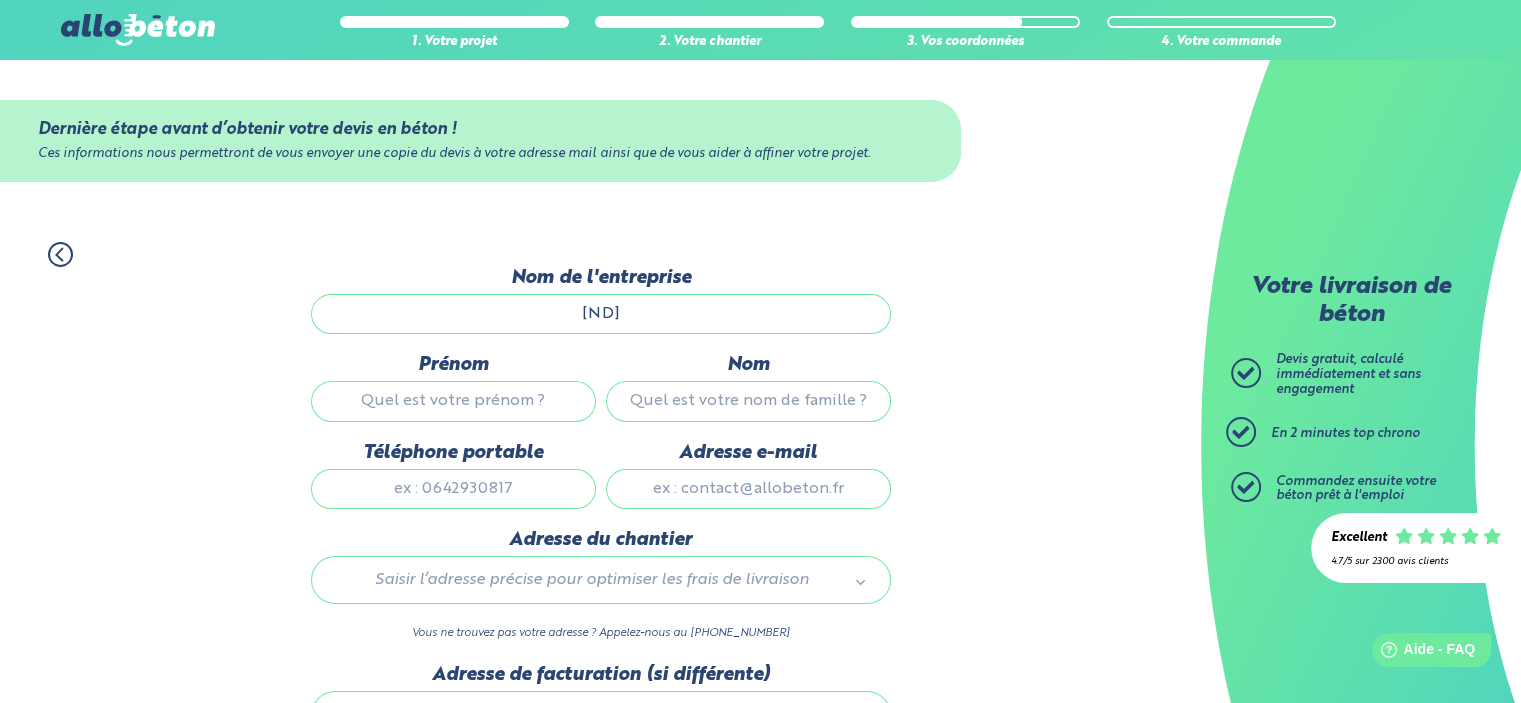 click on "[ND]" at bounding box center [601, 314] 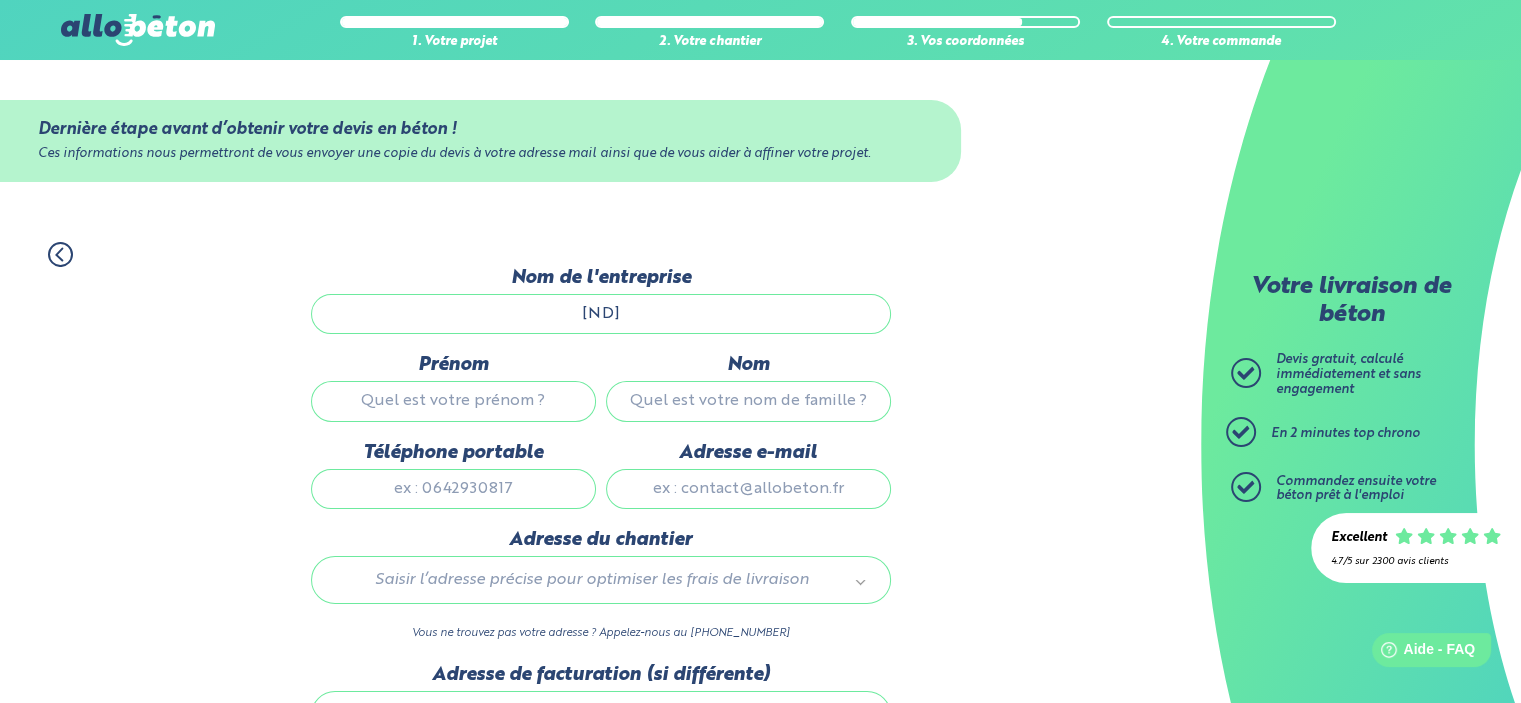 click on "[ND]" at bounding box center [601, 314] 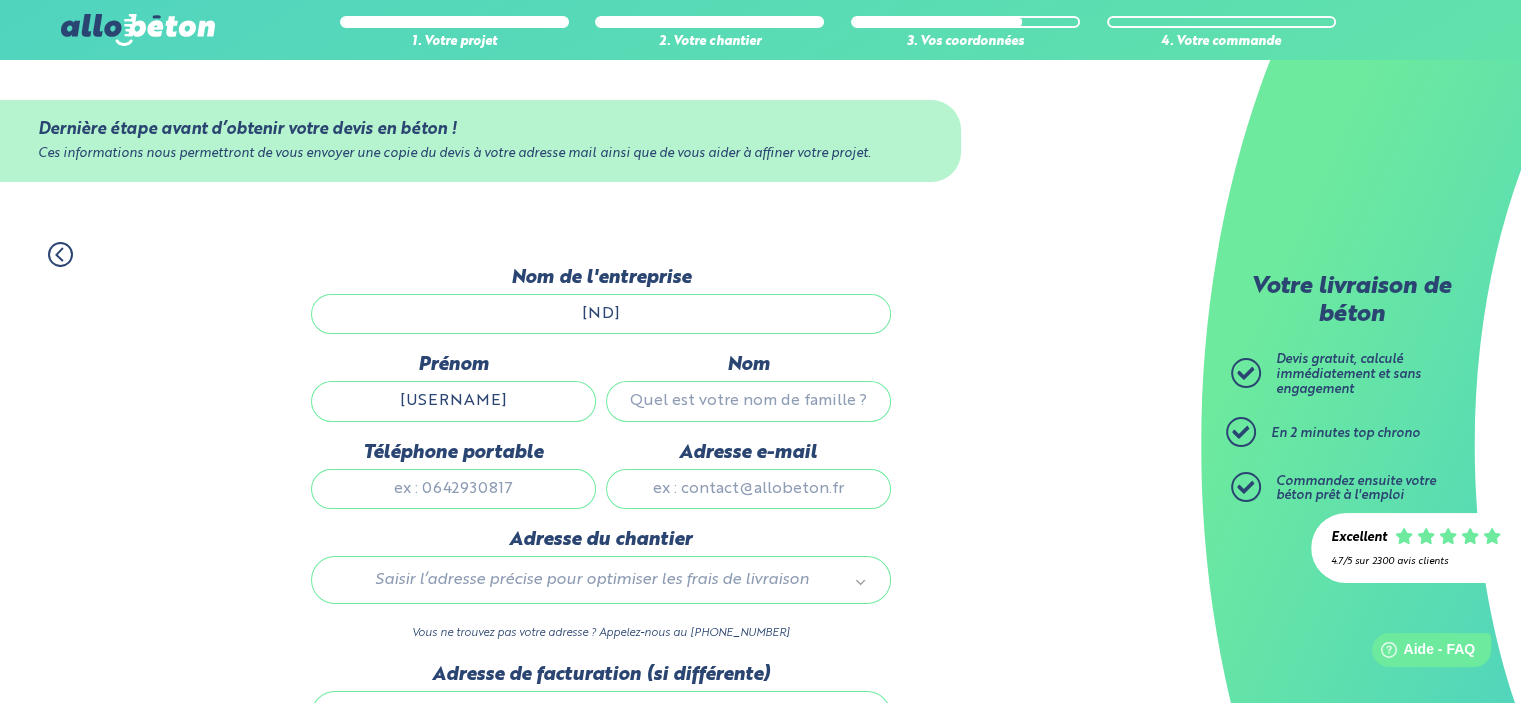 type on "[USERNAME]" 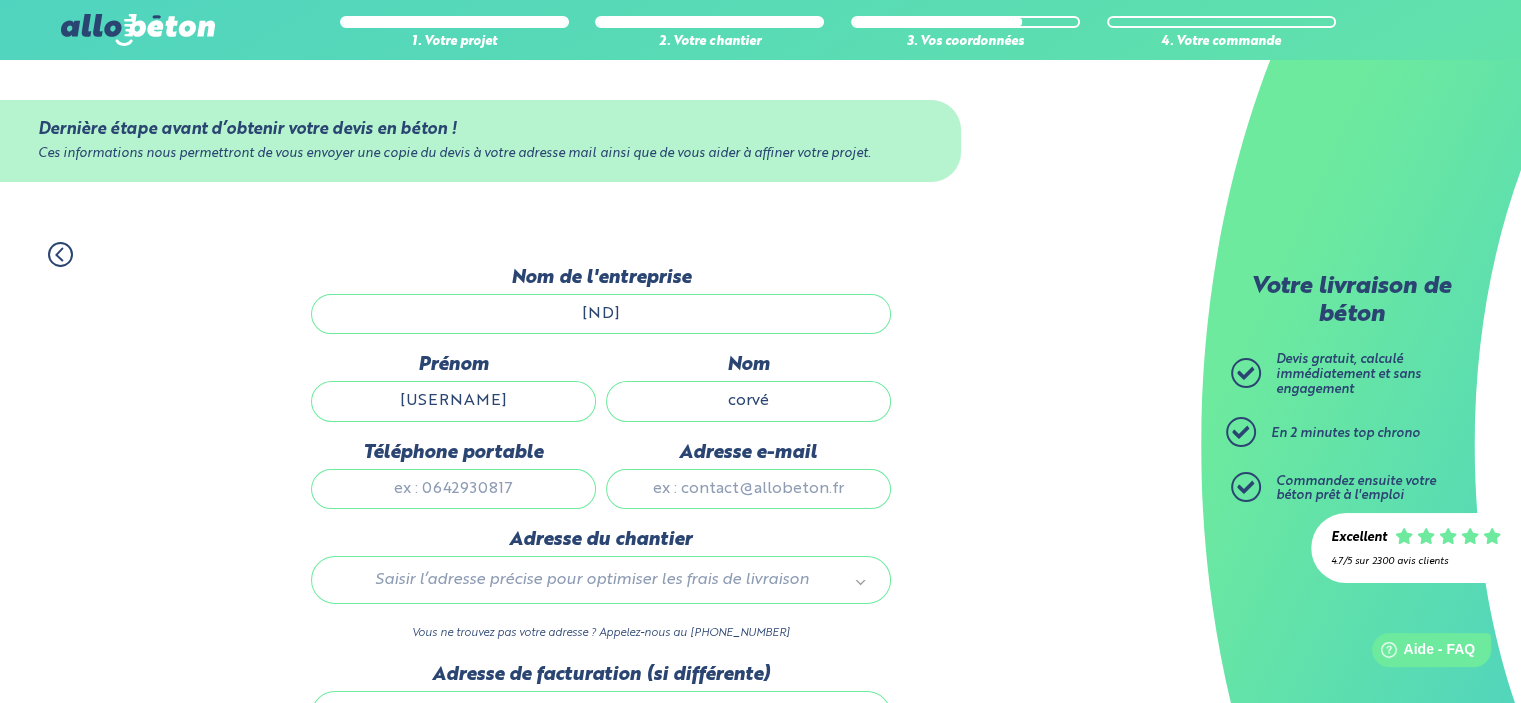 type on "corvé" 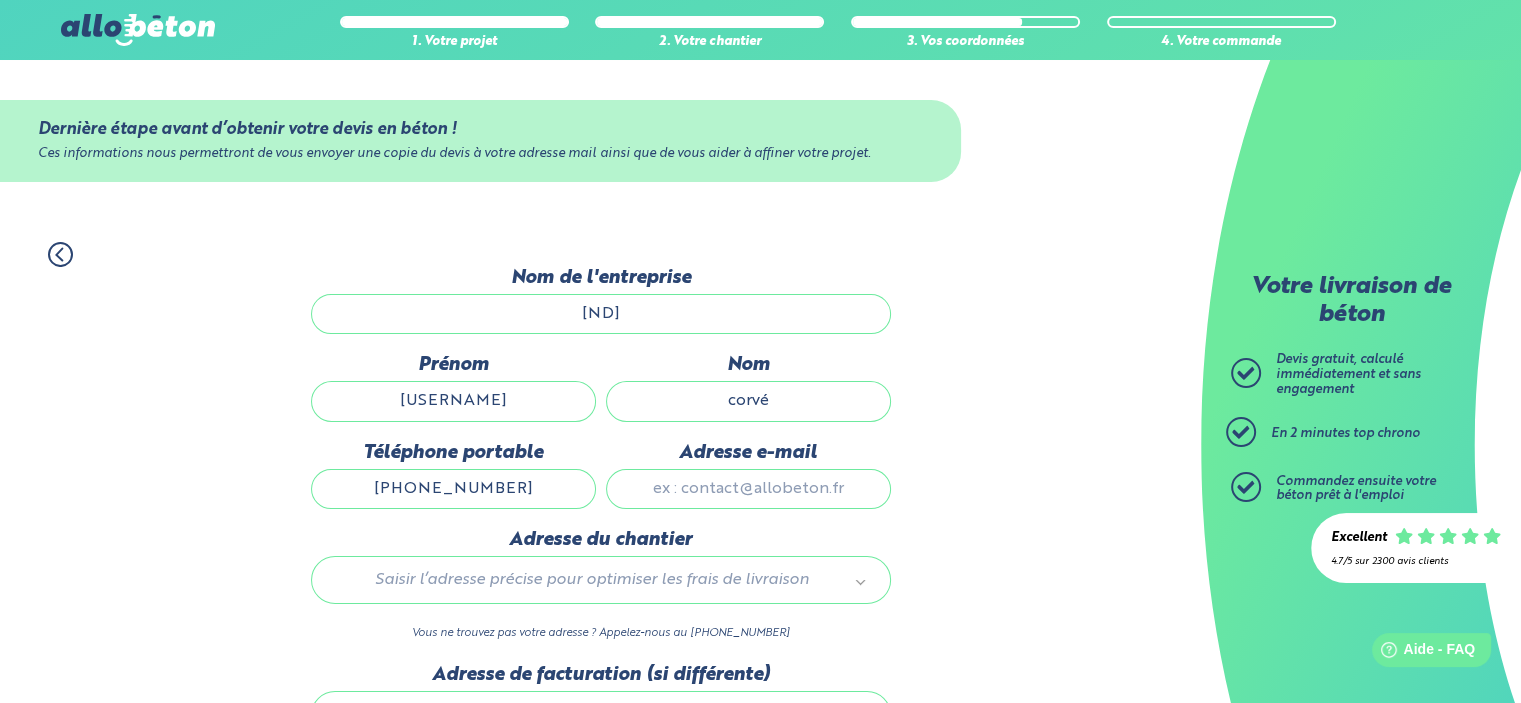 type on "[PHONE_NUMBER]" 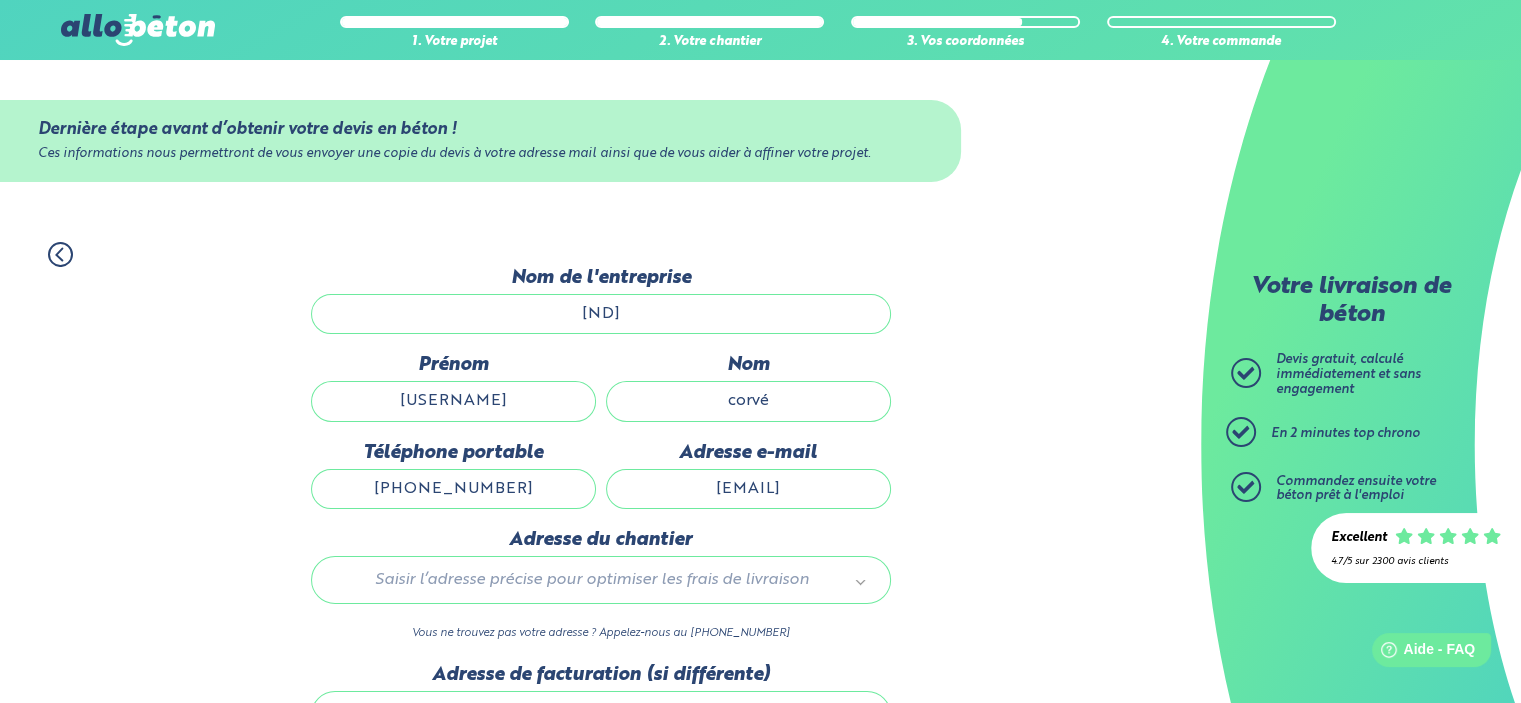 type on "[EMAIL]" 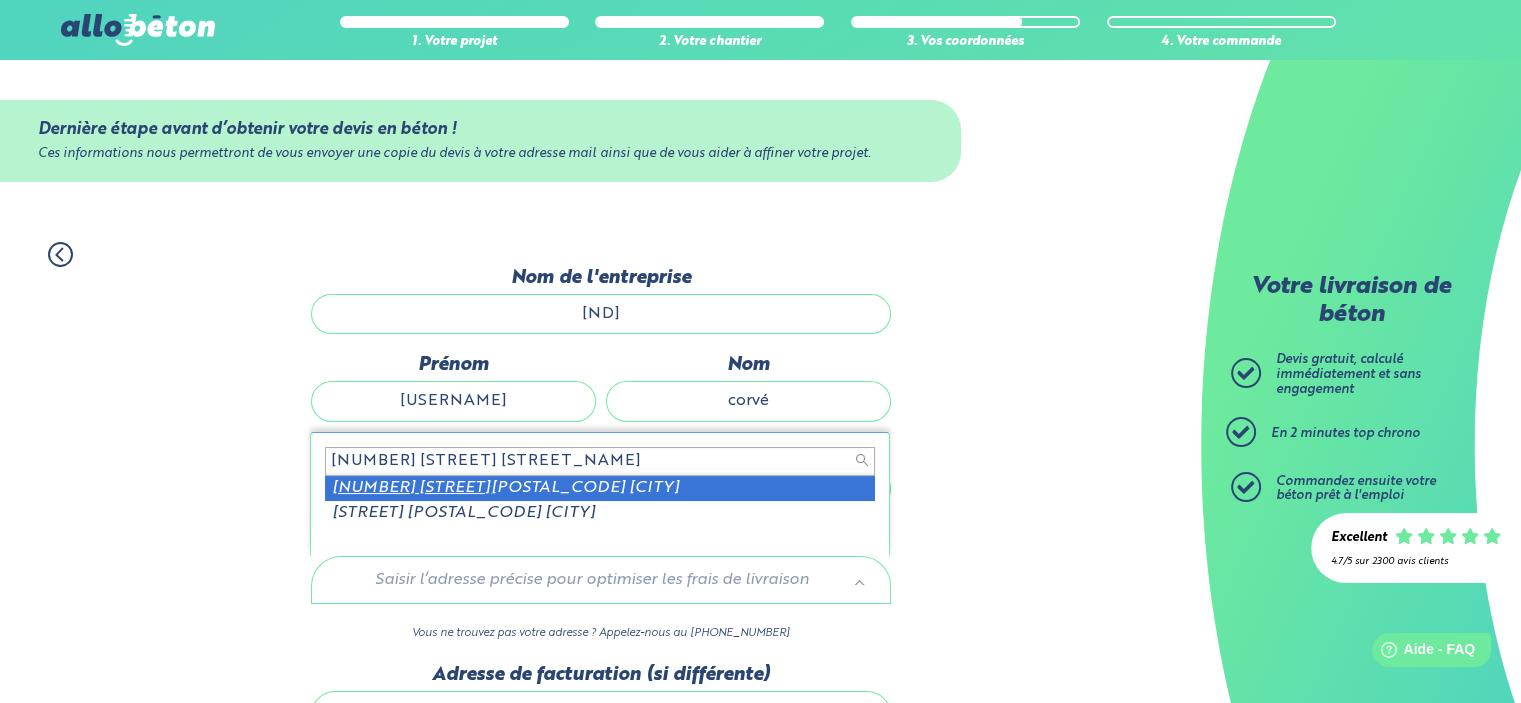 type on "[NUMBER] [STREET] [STREET_NAME]" 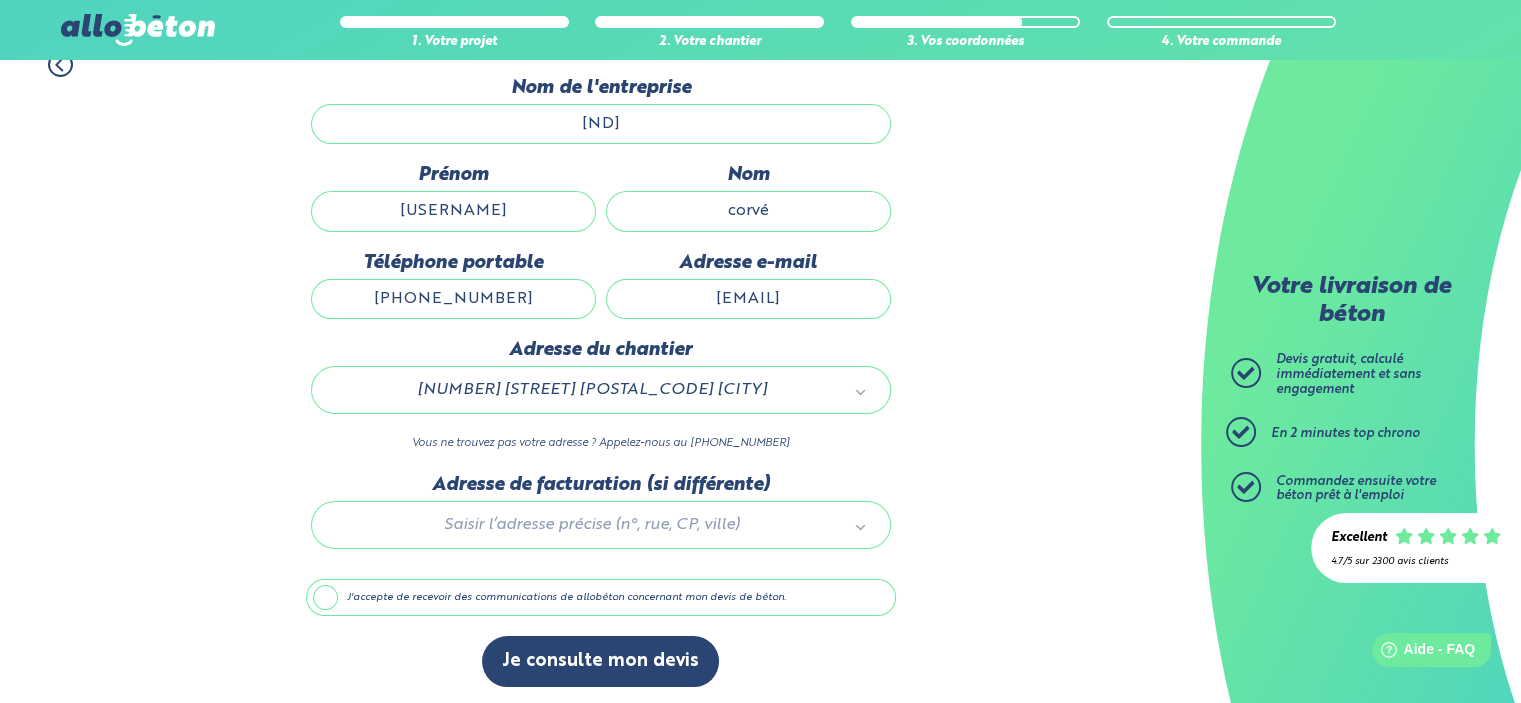 scroll, scrollTop: 192, scrollLeft: 0, axis: vertical 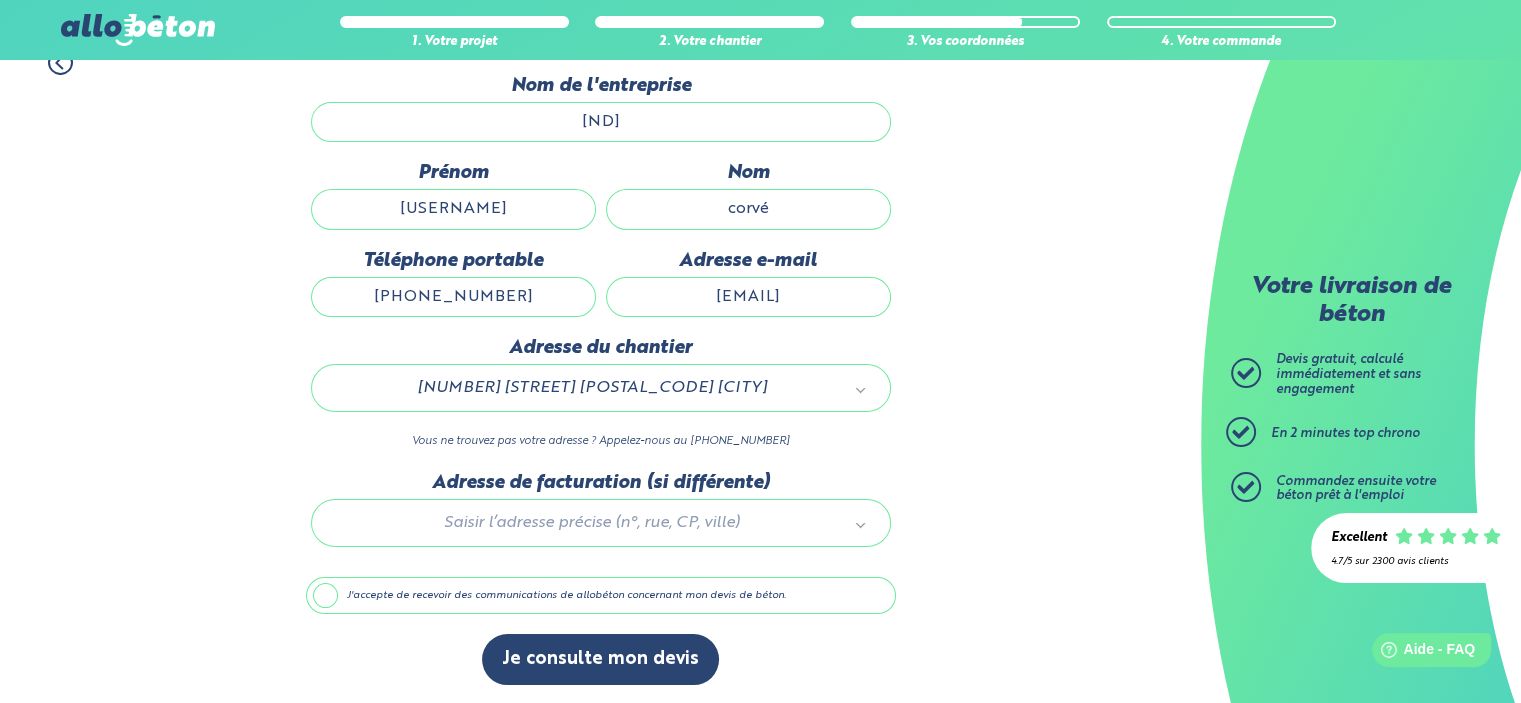click at bounding box center [601, 519] 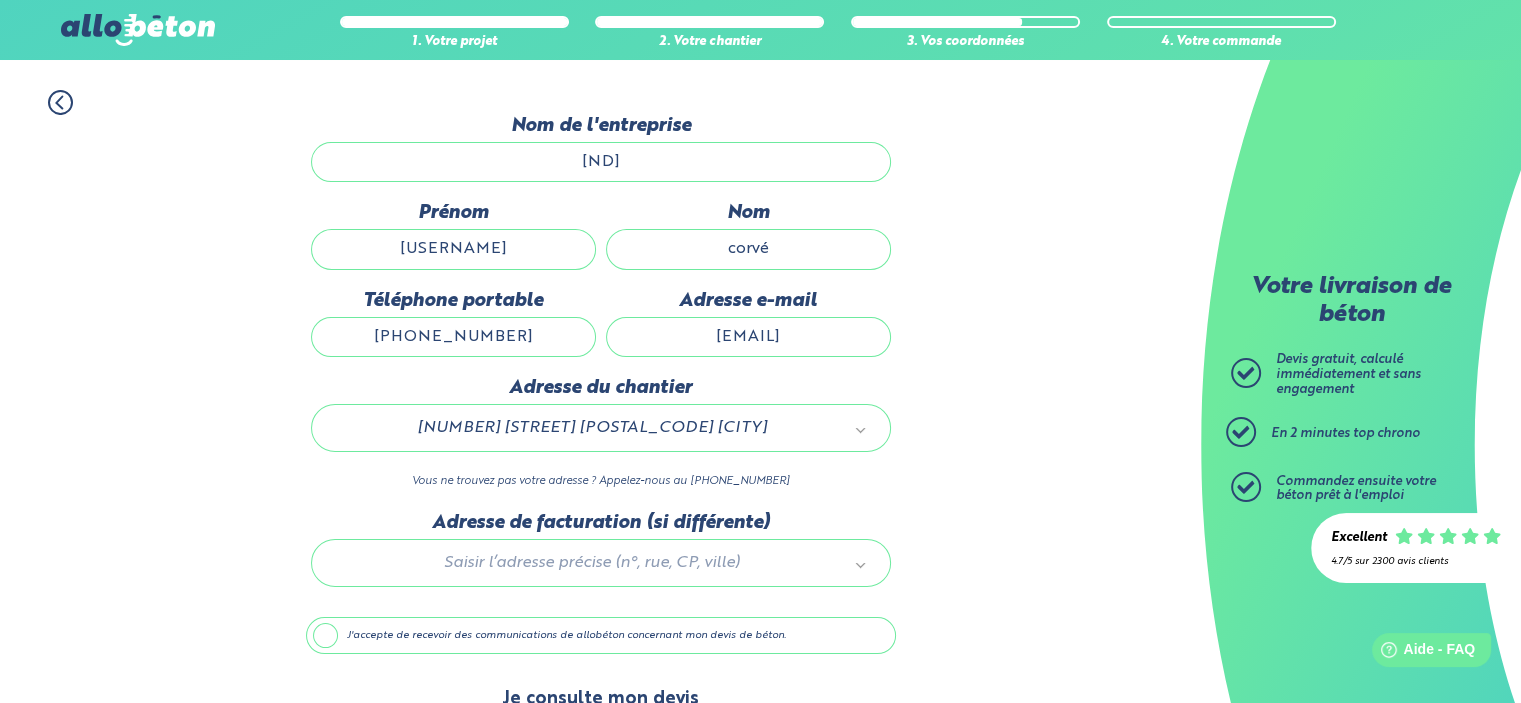 scroll, scrollTop: 192, scrollLeft: 0, axis: vertical 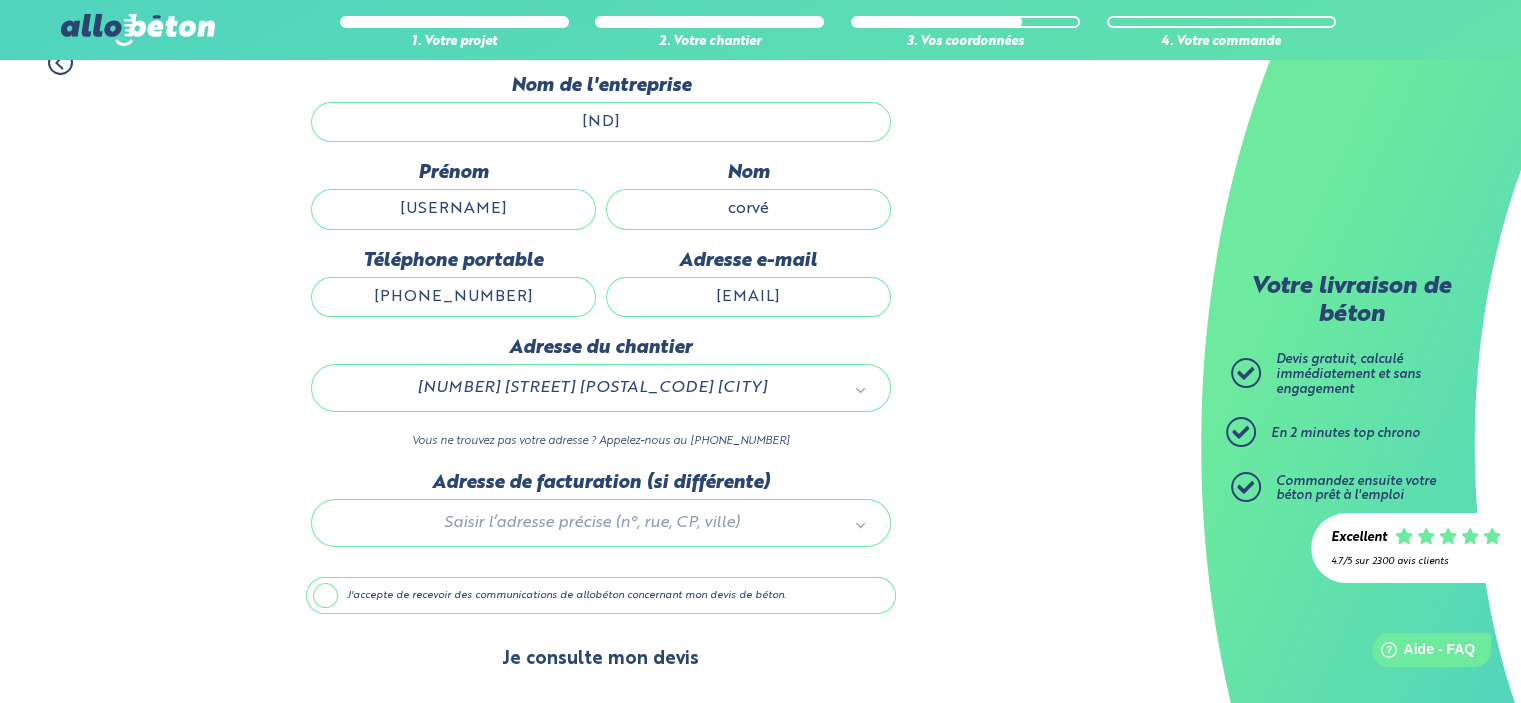 click on "Je consulte mon devis" at bounding box center (600, 659) 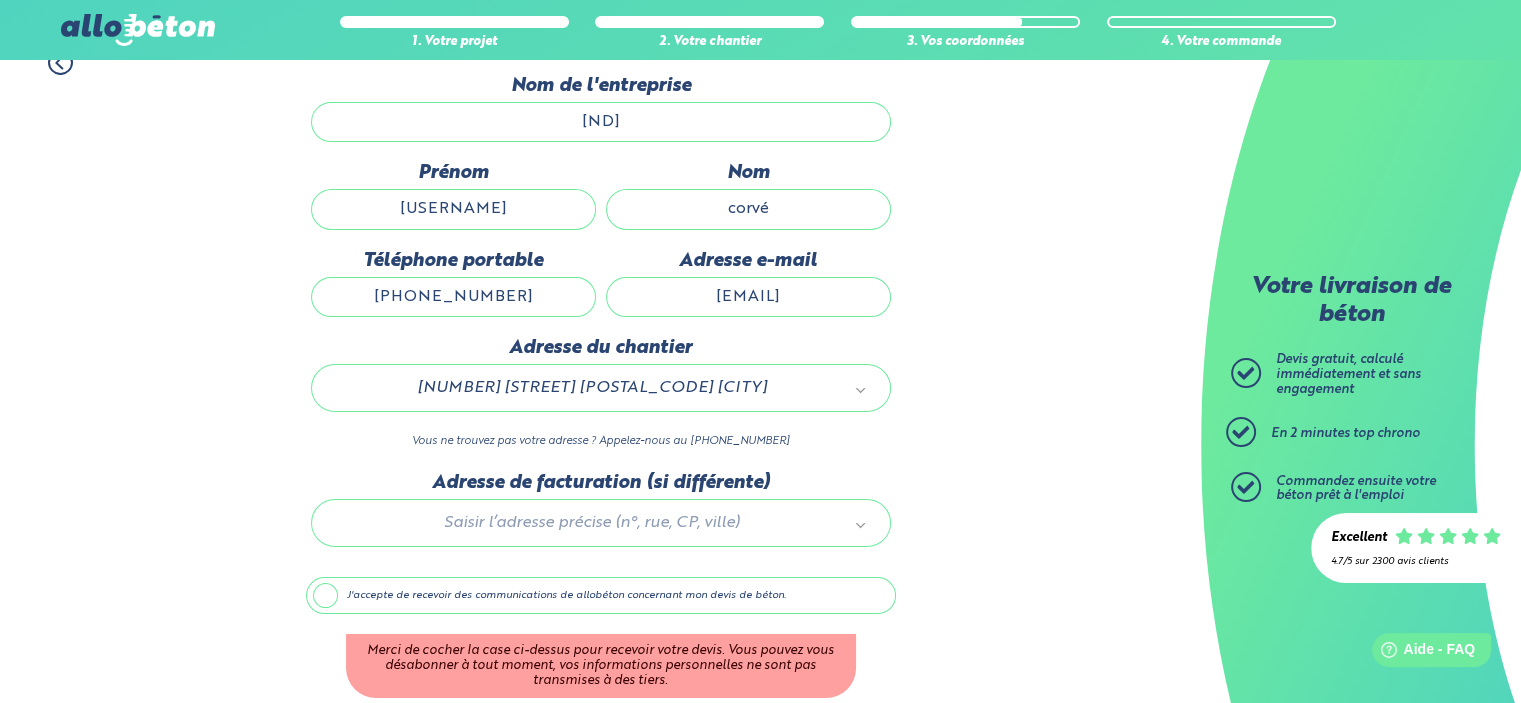 click on "J'accepte de recevoir des communications de allobéton concernant mon devis de béton." at bounding box center [601, 596] 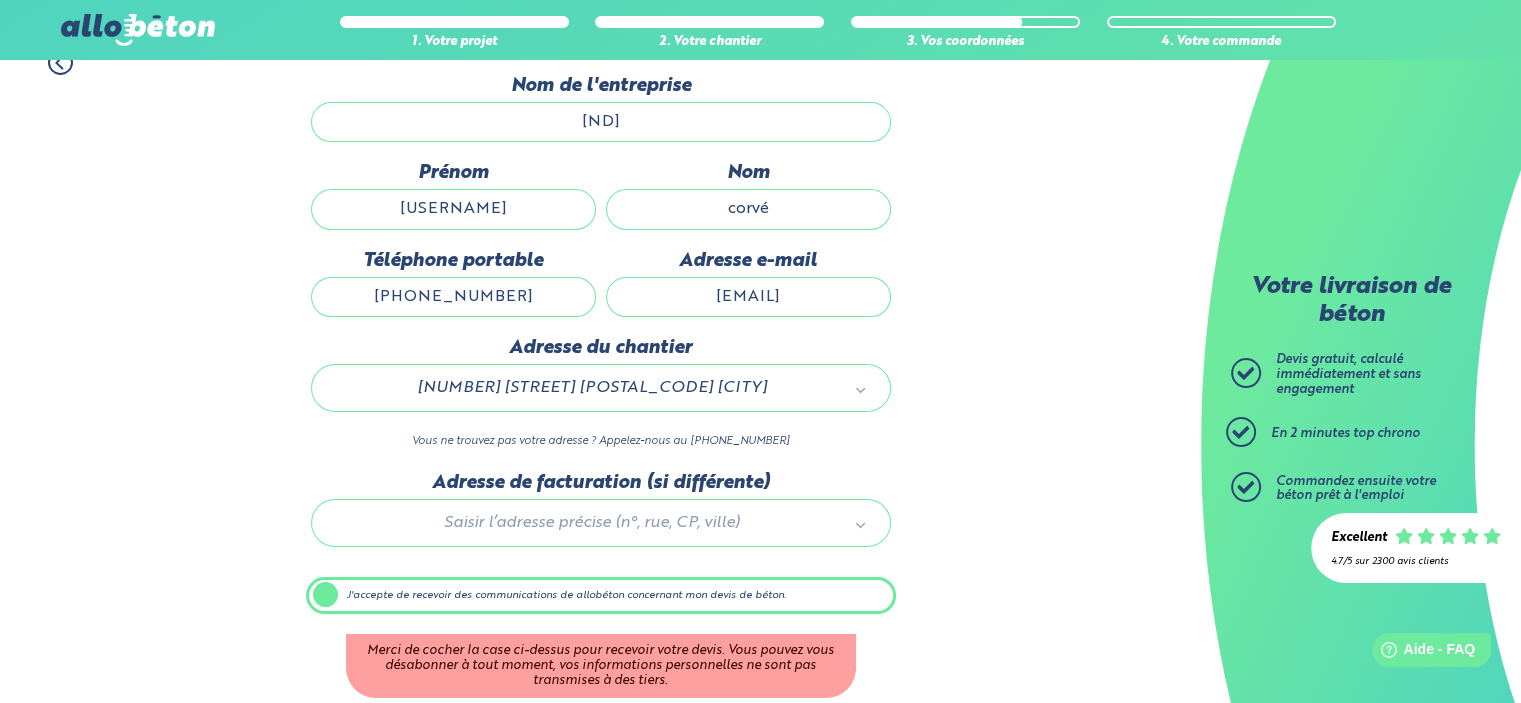 scroll, scrollTop: 191, scrollLeft: 0, axis: vertical 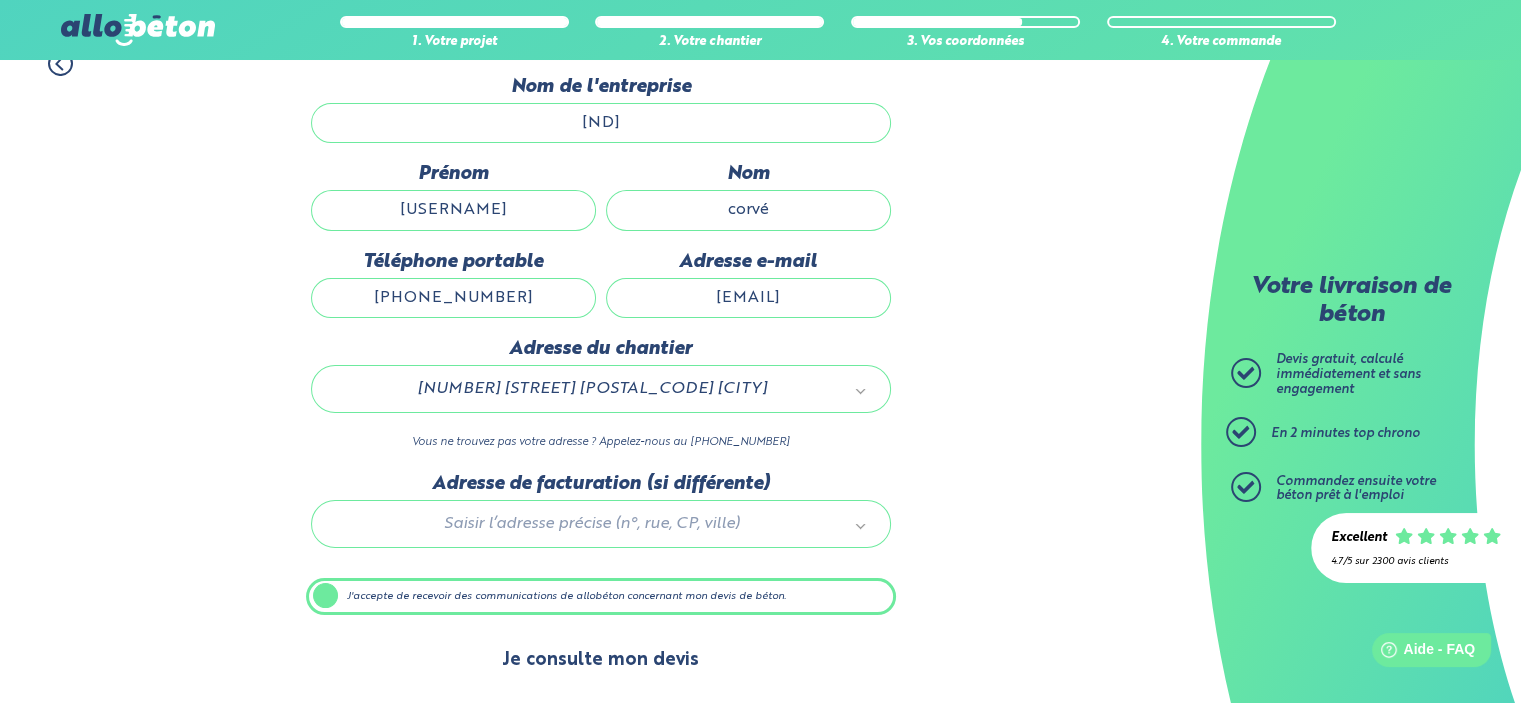 click on "Je consulte mon devis" at bounding box center (600, 660) 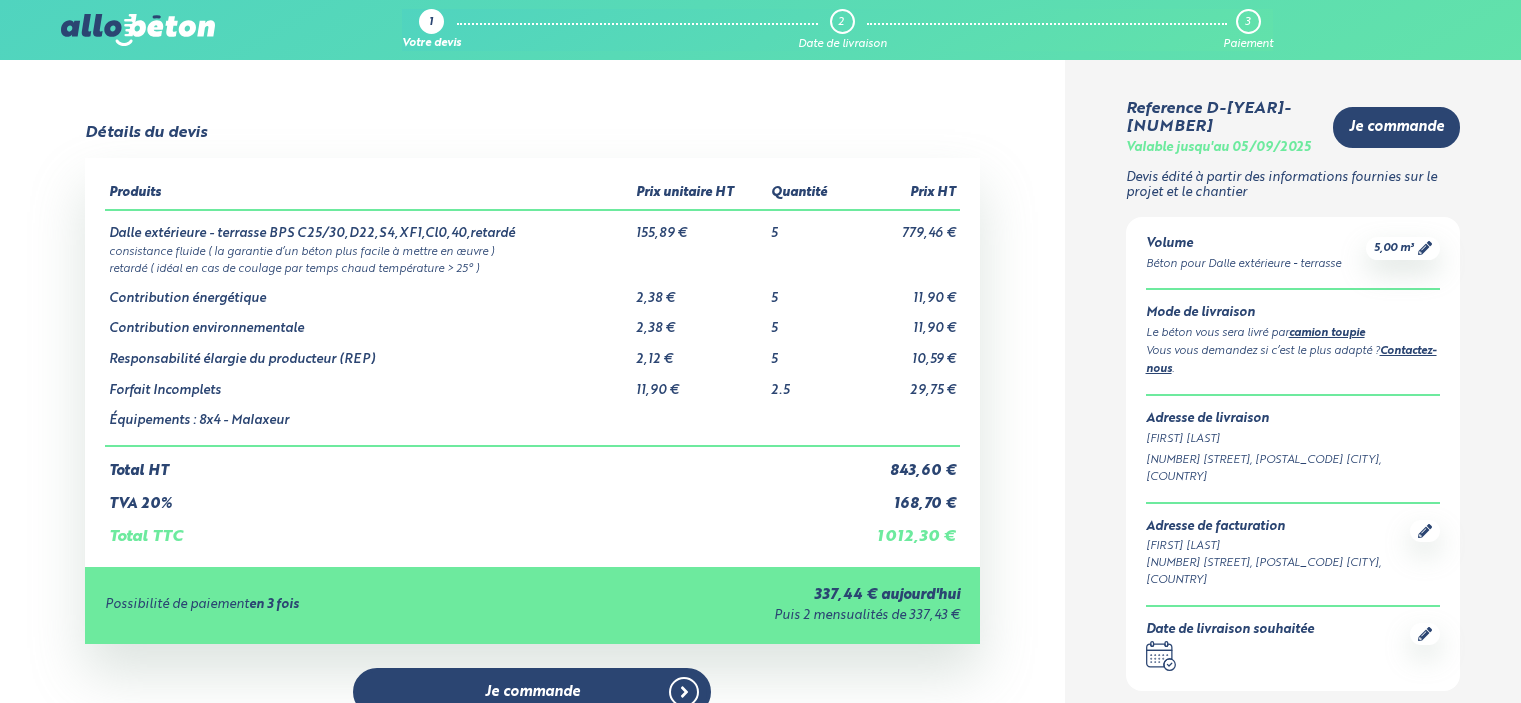 scroll, scrollTop: 0, scrollLeft: 0, axis: both 